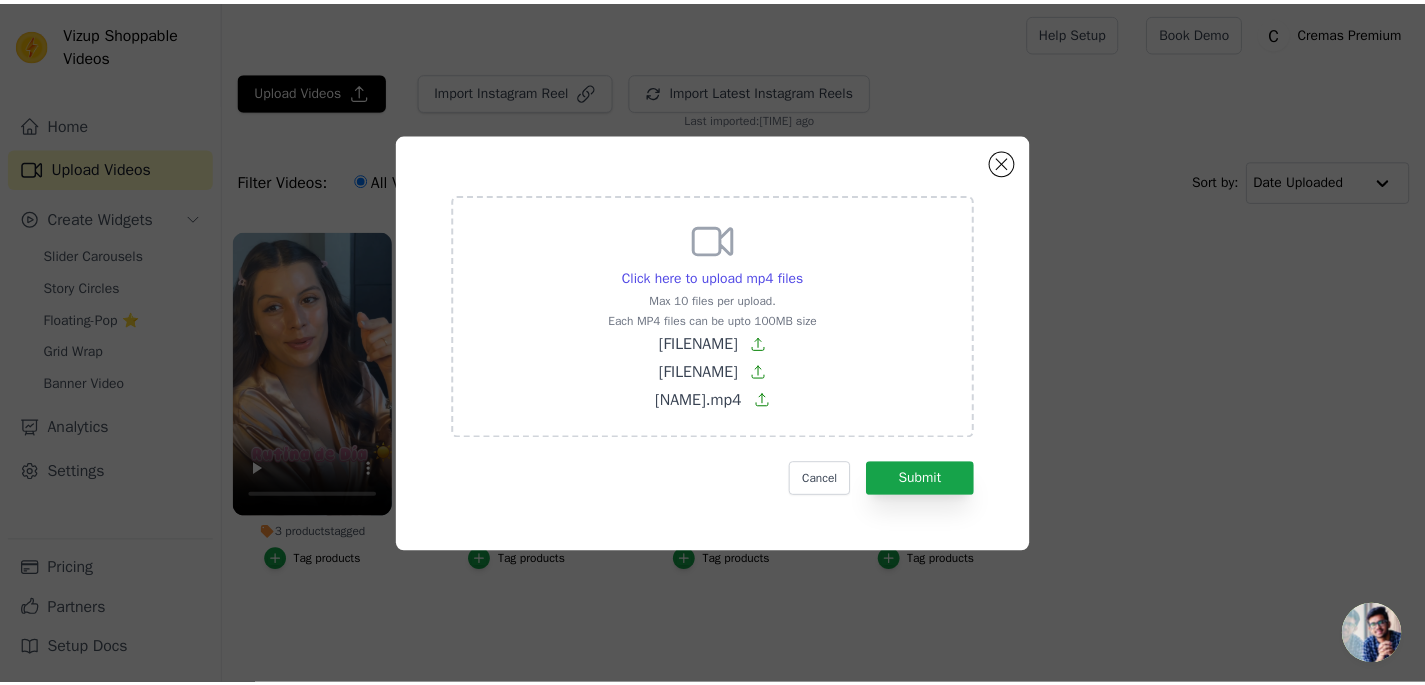 scroll, scrollTop: 0, scrollLeft: 0, axis: both 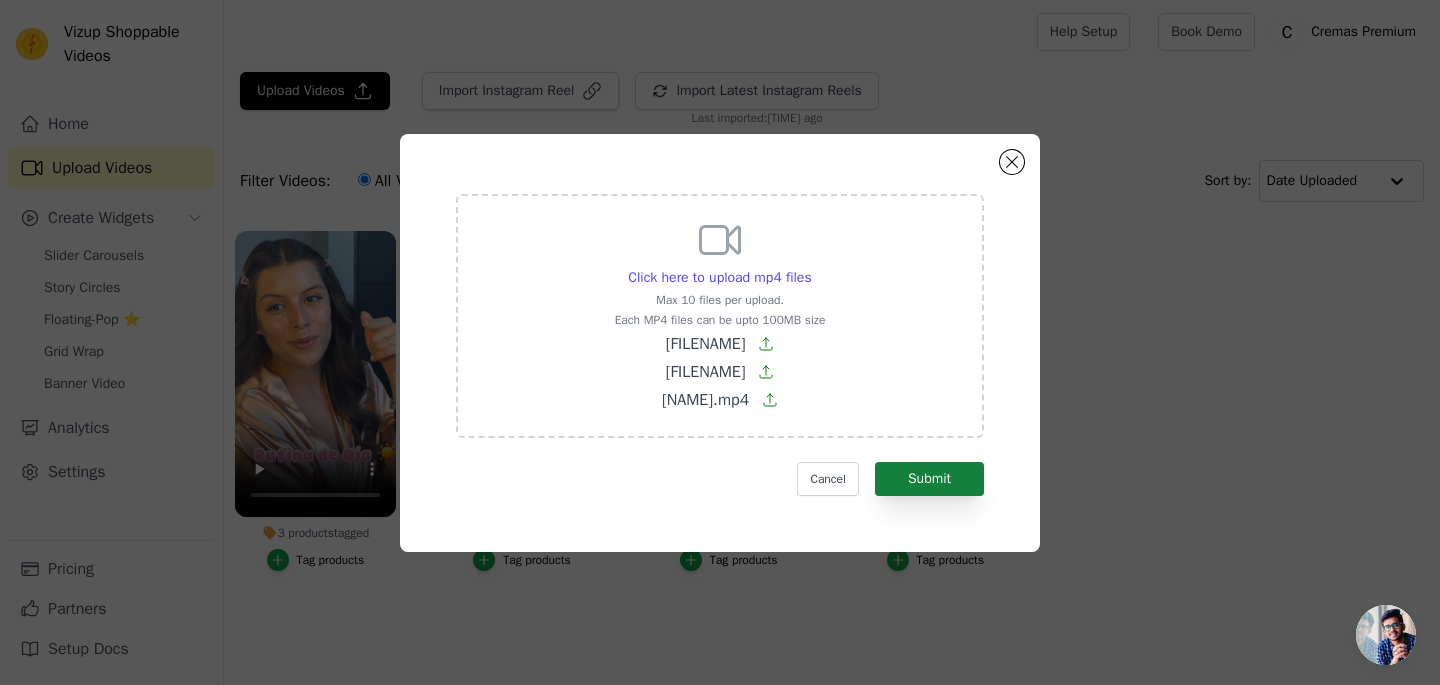 click on "Submit" at bounding box center [929, 479] 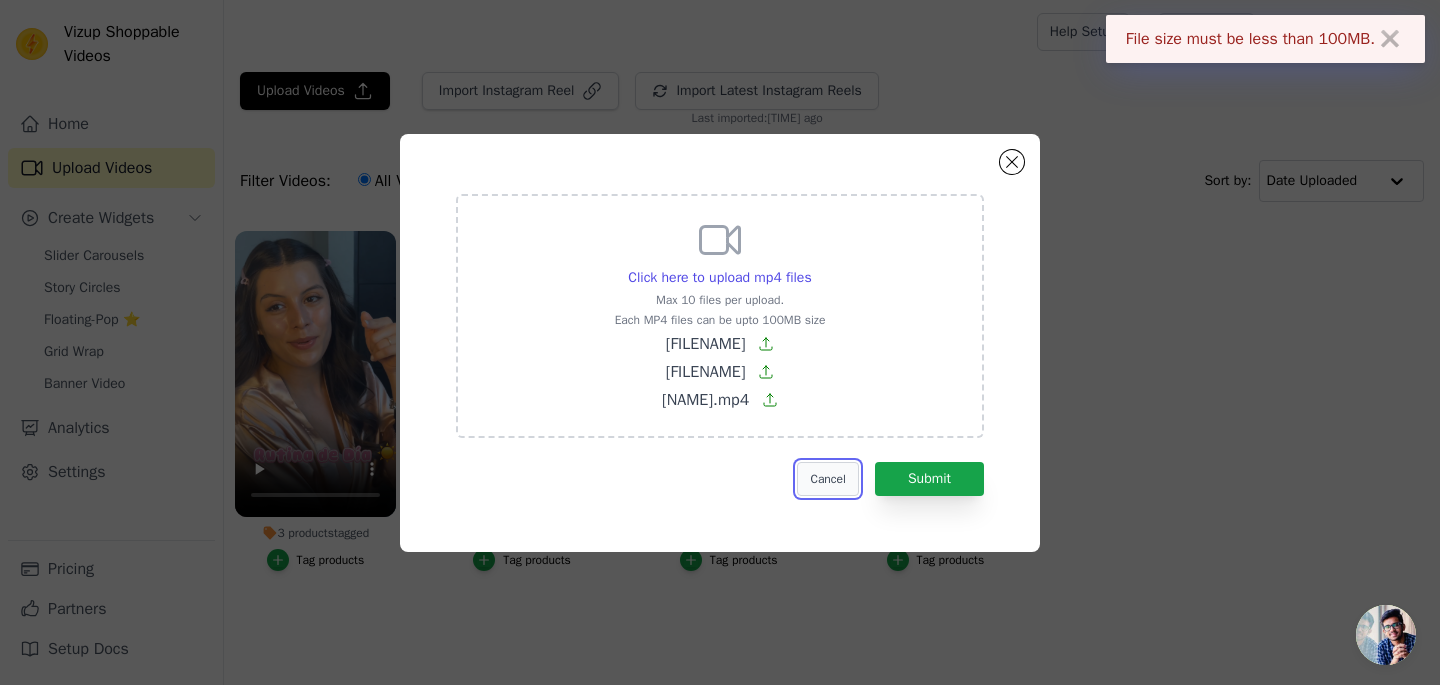click on "Cancel" at bounding box center [827, 479] 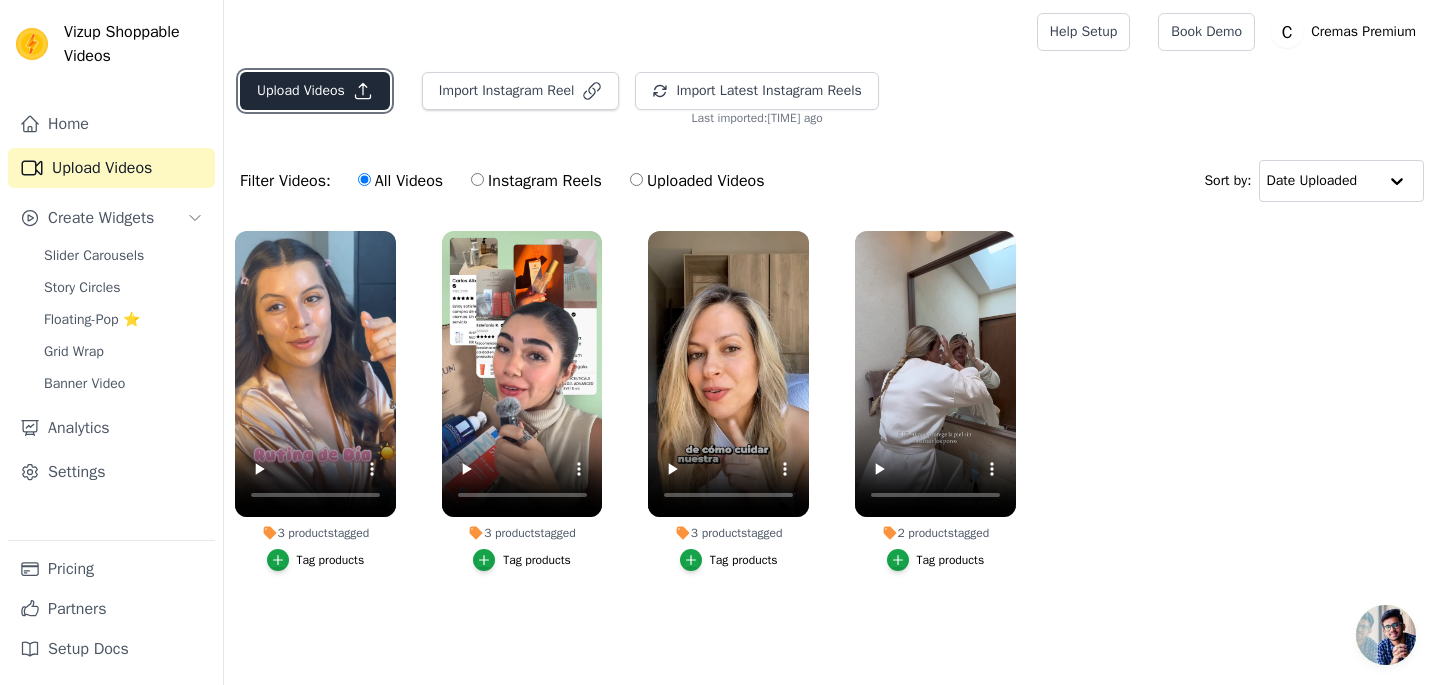 click on "Upload Videos" at bounding box center [315, 91] 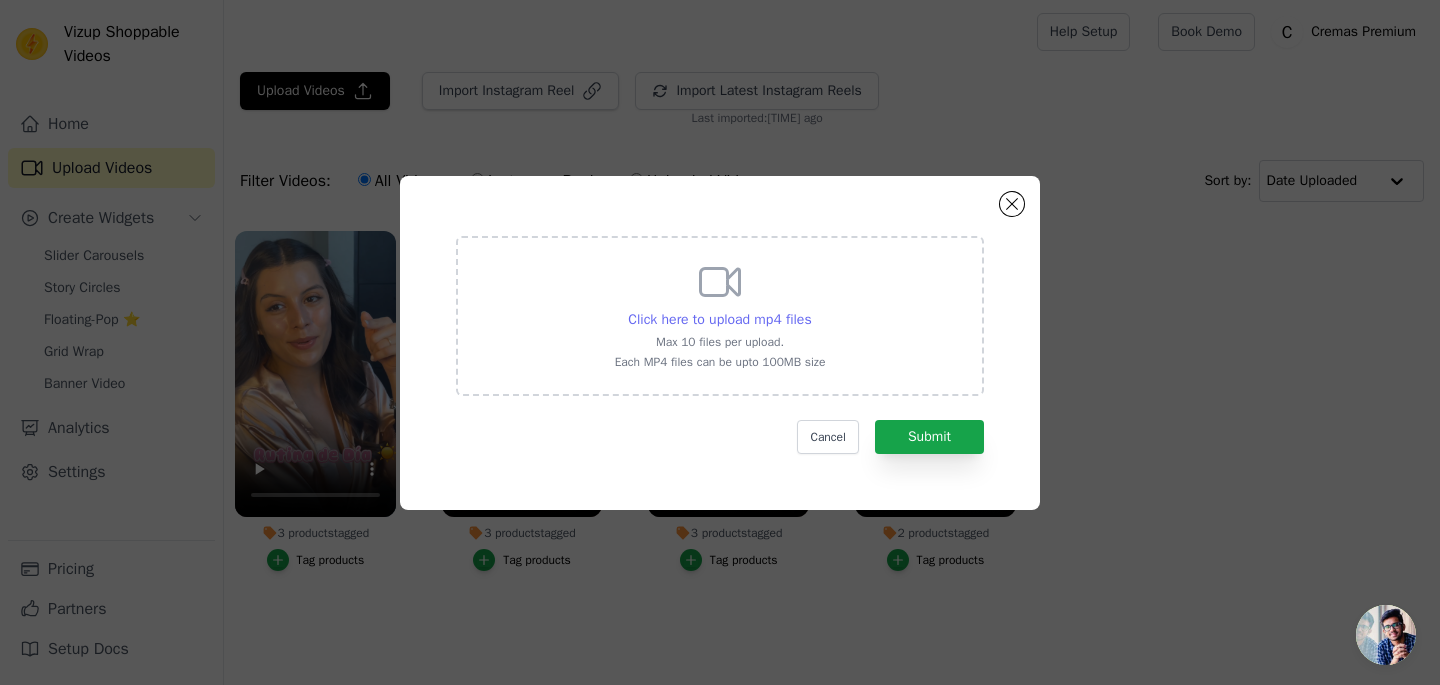 click on "Click here to upload mp4 files" at bounding box center [719, 319] 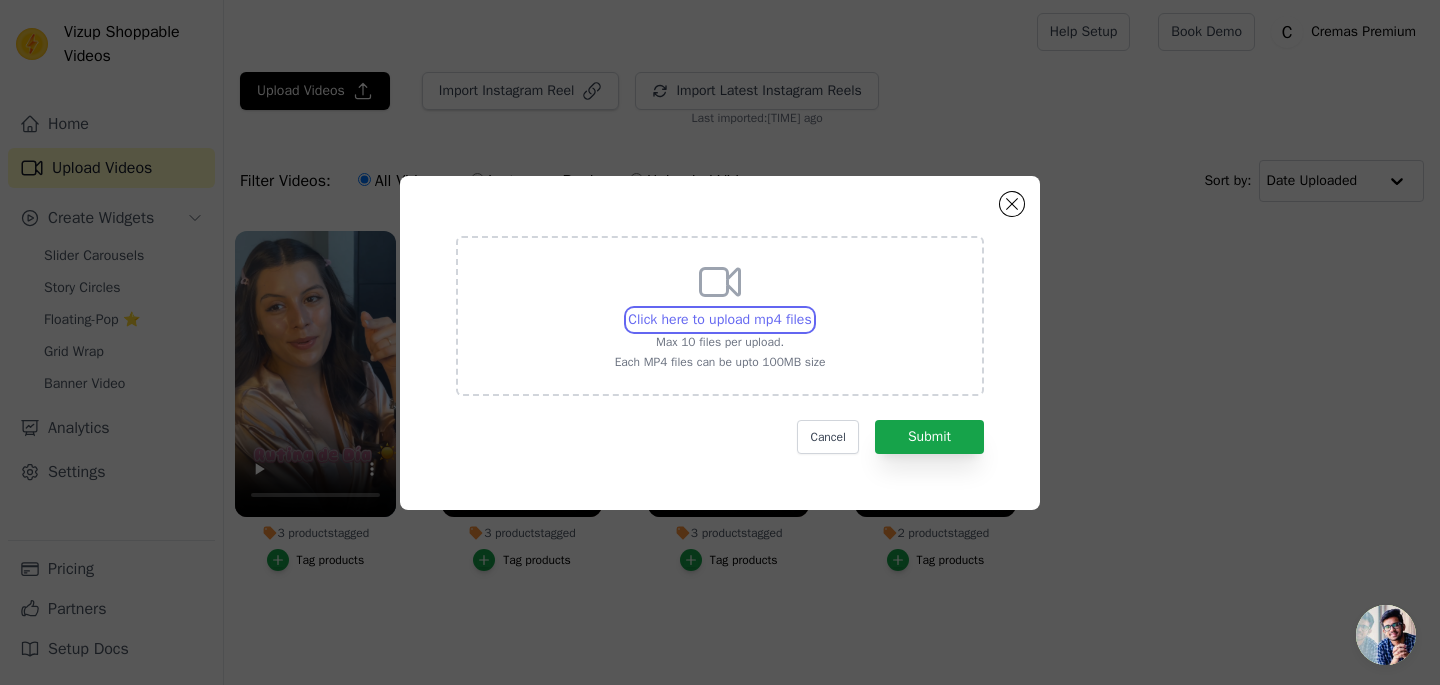 click on "Click here to upload mp4 files     Max 10 files per upload.   Each MP4 files can be upto 100MB size" at bounding box center (811, 309) 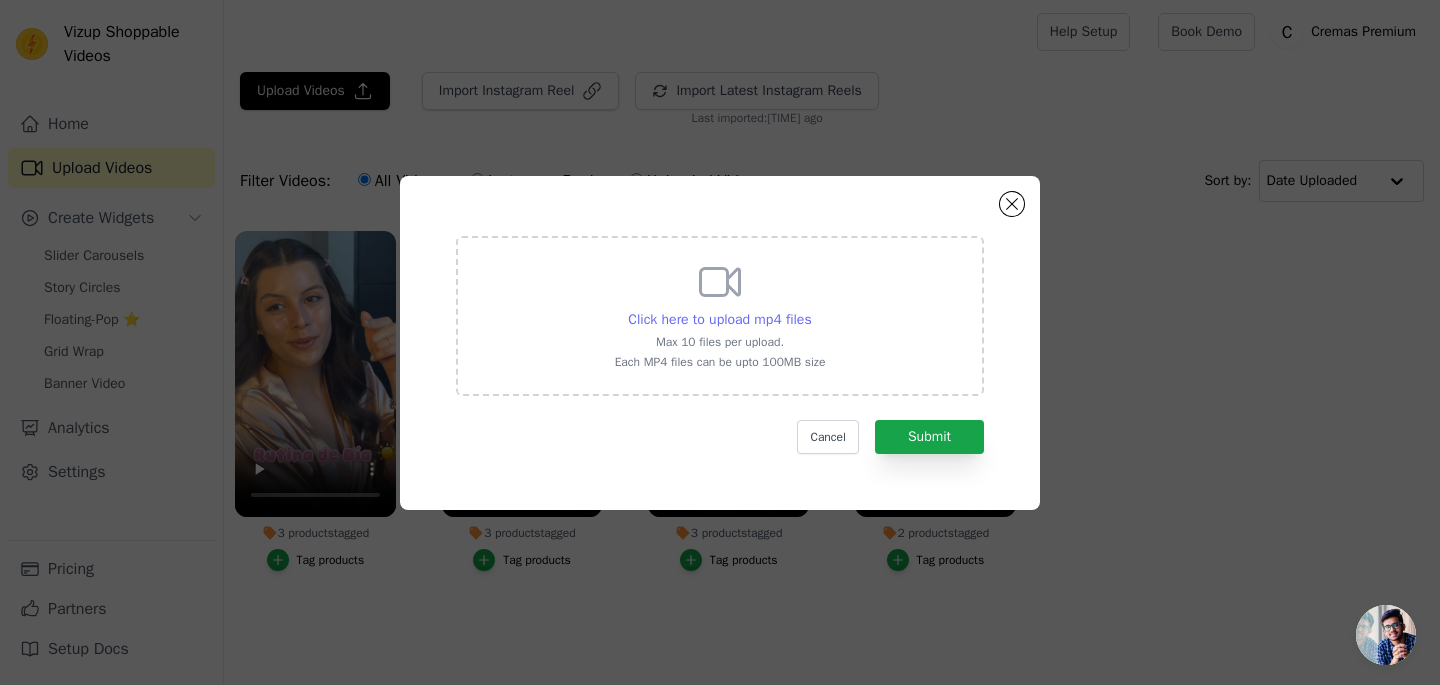 click on "Click here to upload mp4 files" at bounding box center (719, 319) 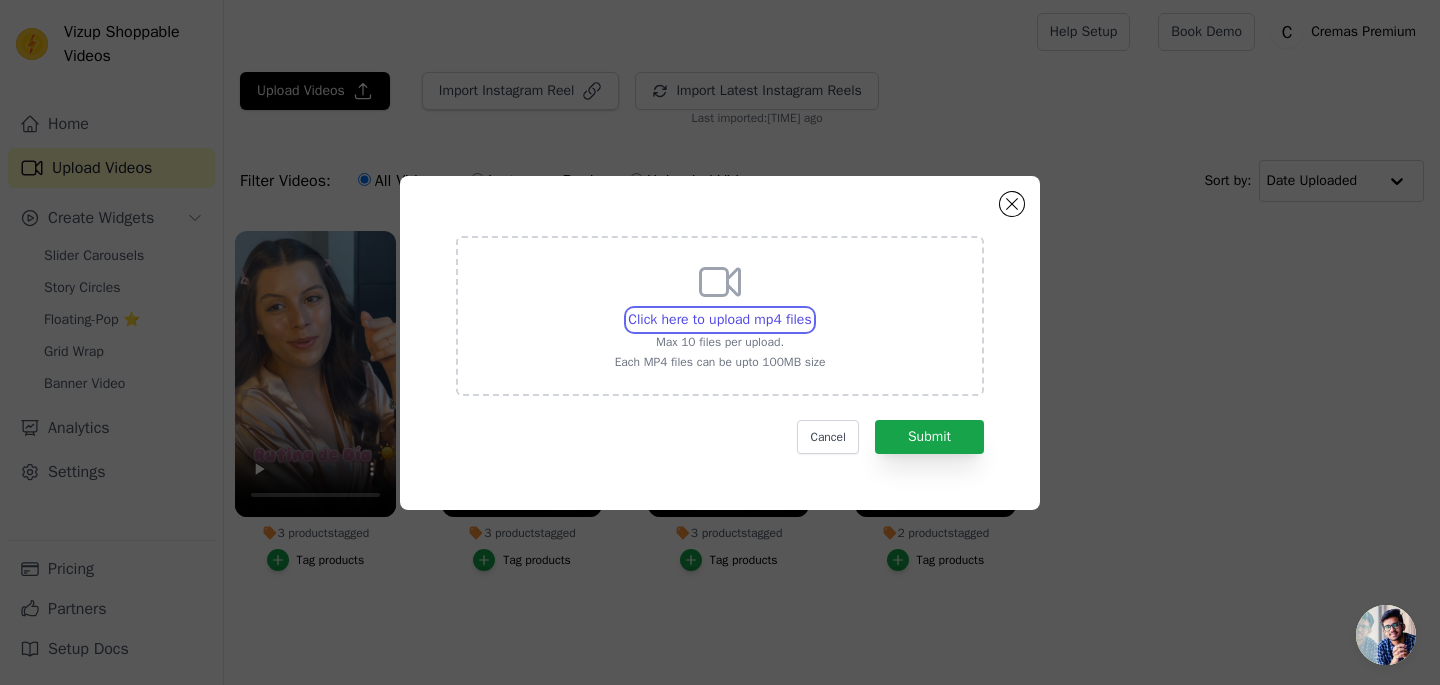 type on "[PATH][FILENAME]" 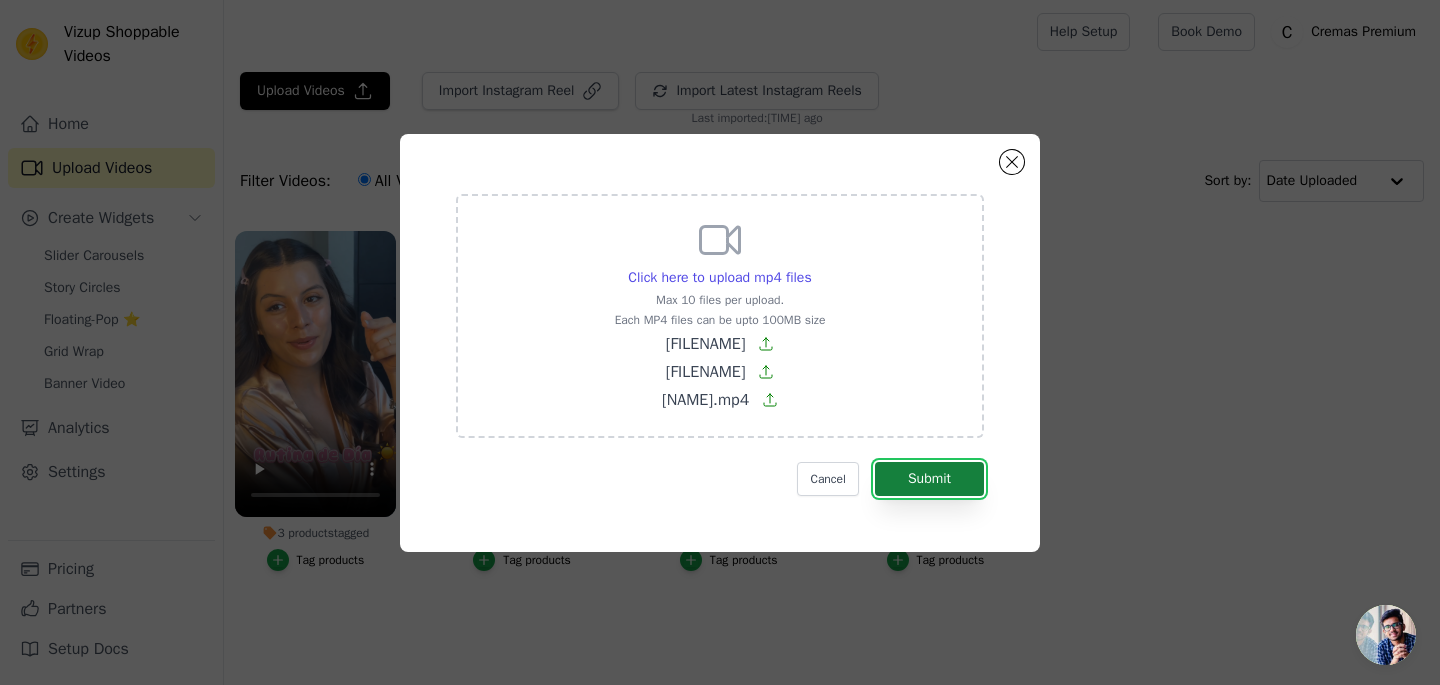 click on "Submit" at bounding box center (929, 479) 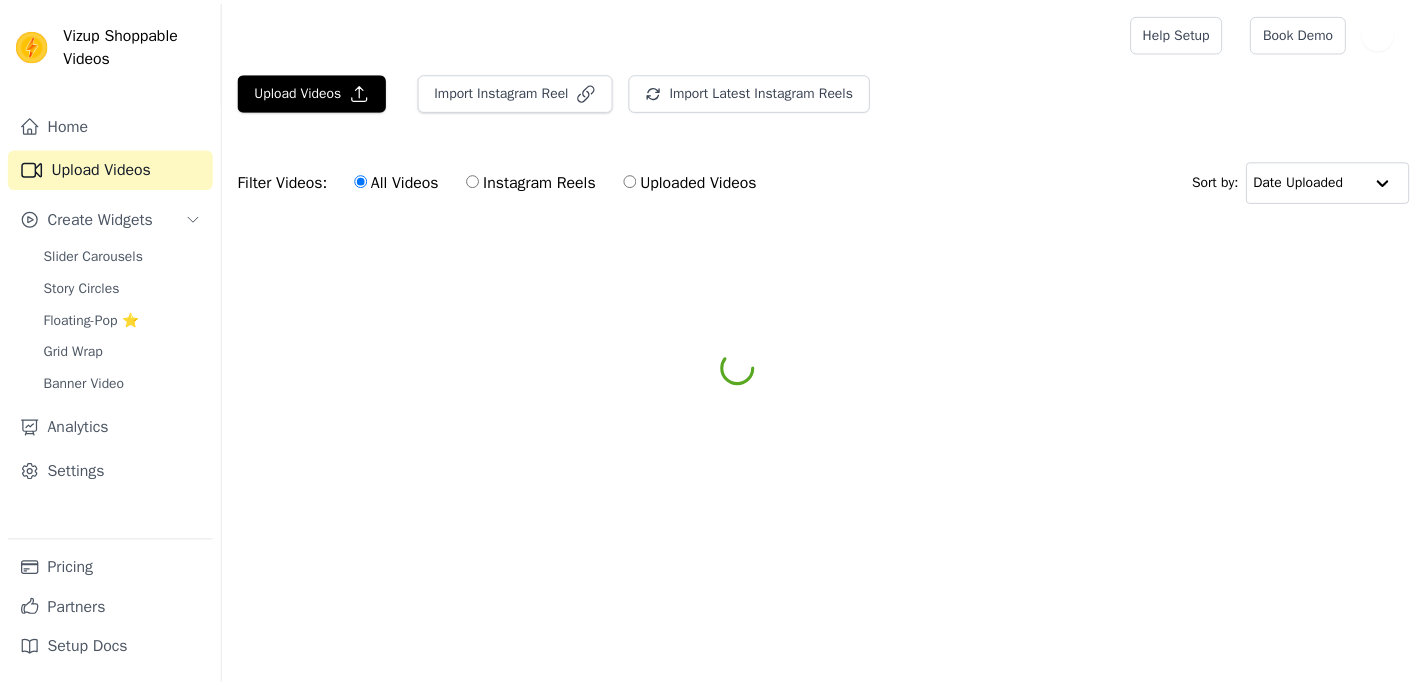 scroll, scrollTop: 0, scrollLeft: 0, axis: both 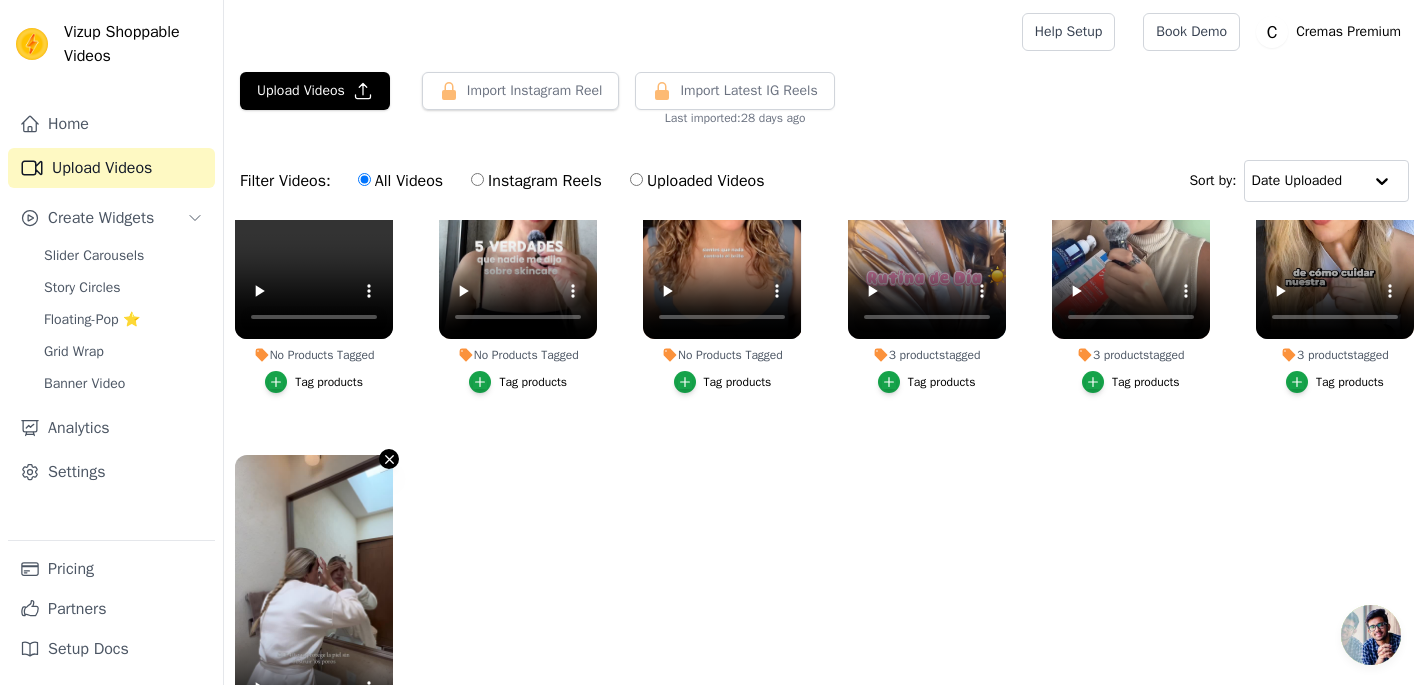 click 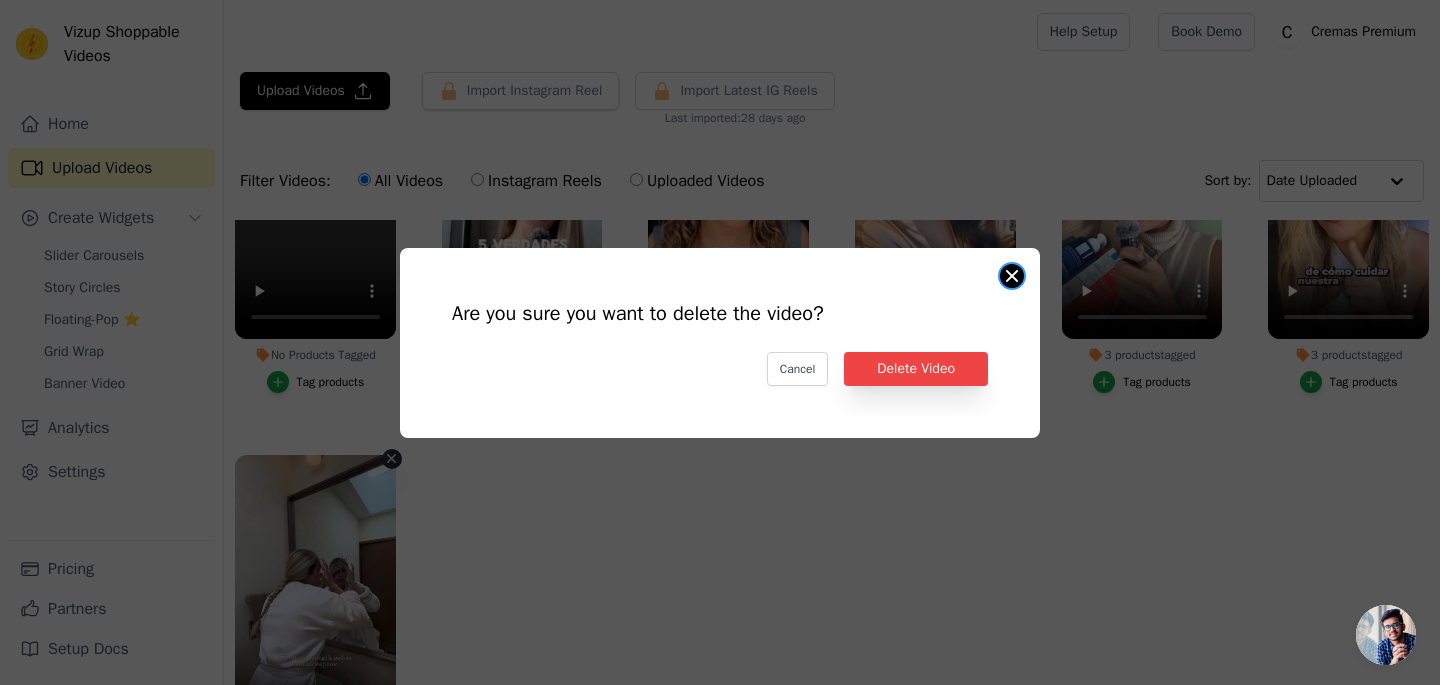 click on "Are you sure you want to delete the video?   Cancel   Delete Video       2   products  tagged       Tag products" at bounding box center (1012, 276) 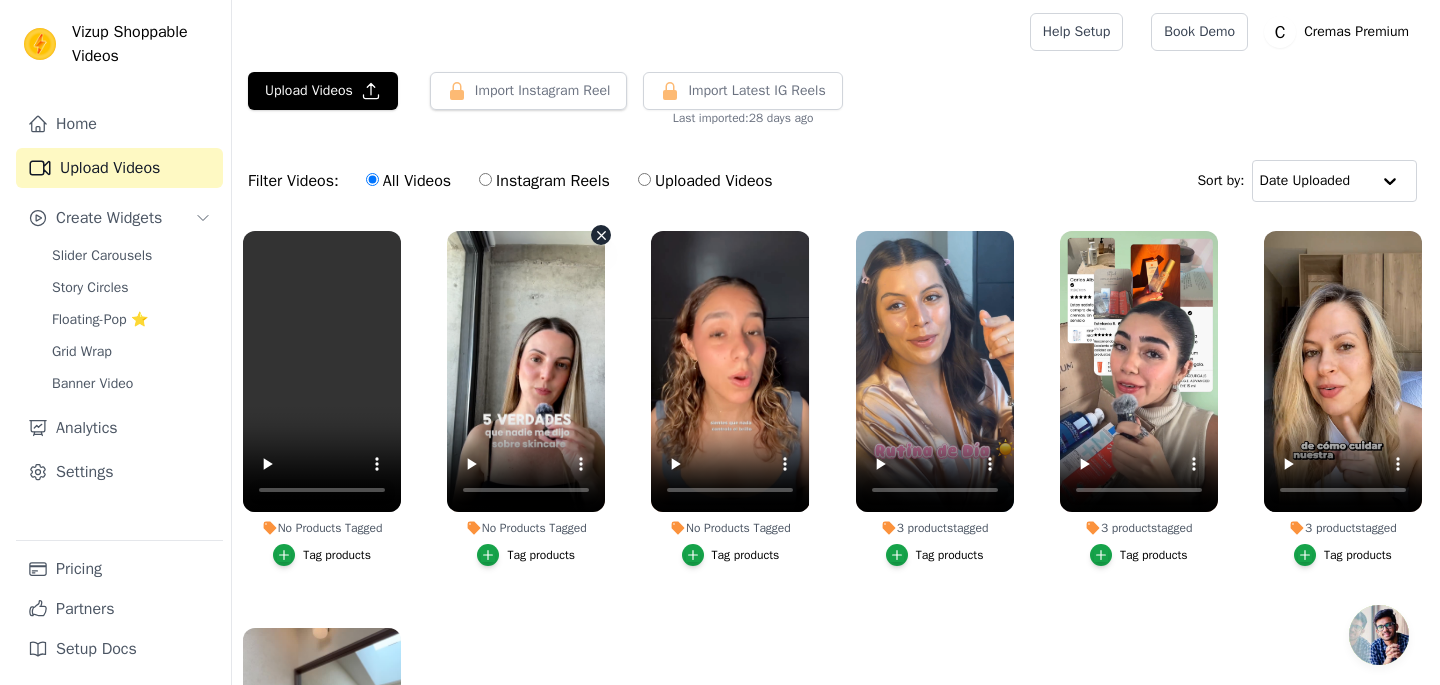 scroll, scrollTop: 1, scrollLeft: 0, axis: vertical 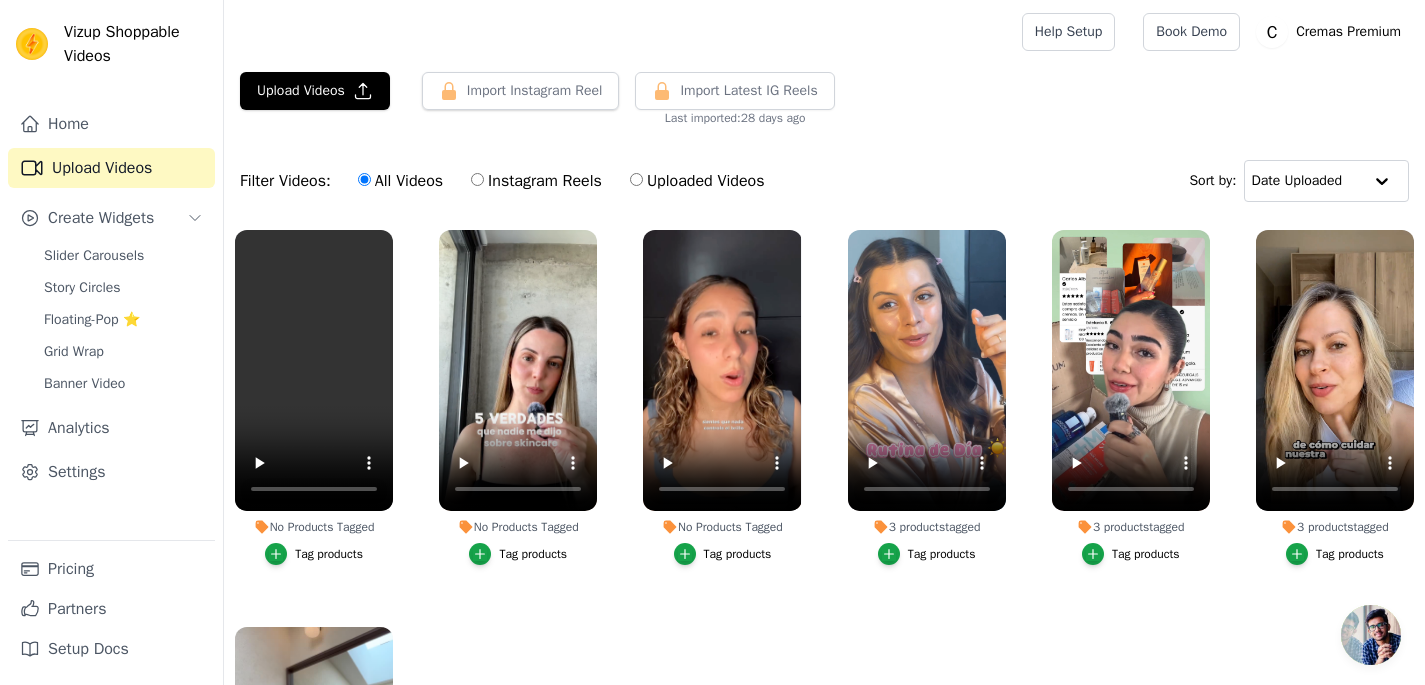 click on "Tag products" at bounding box center (738, 554) 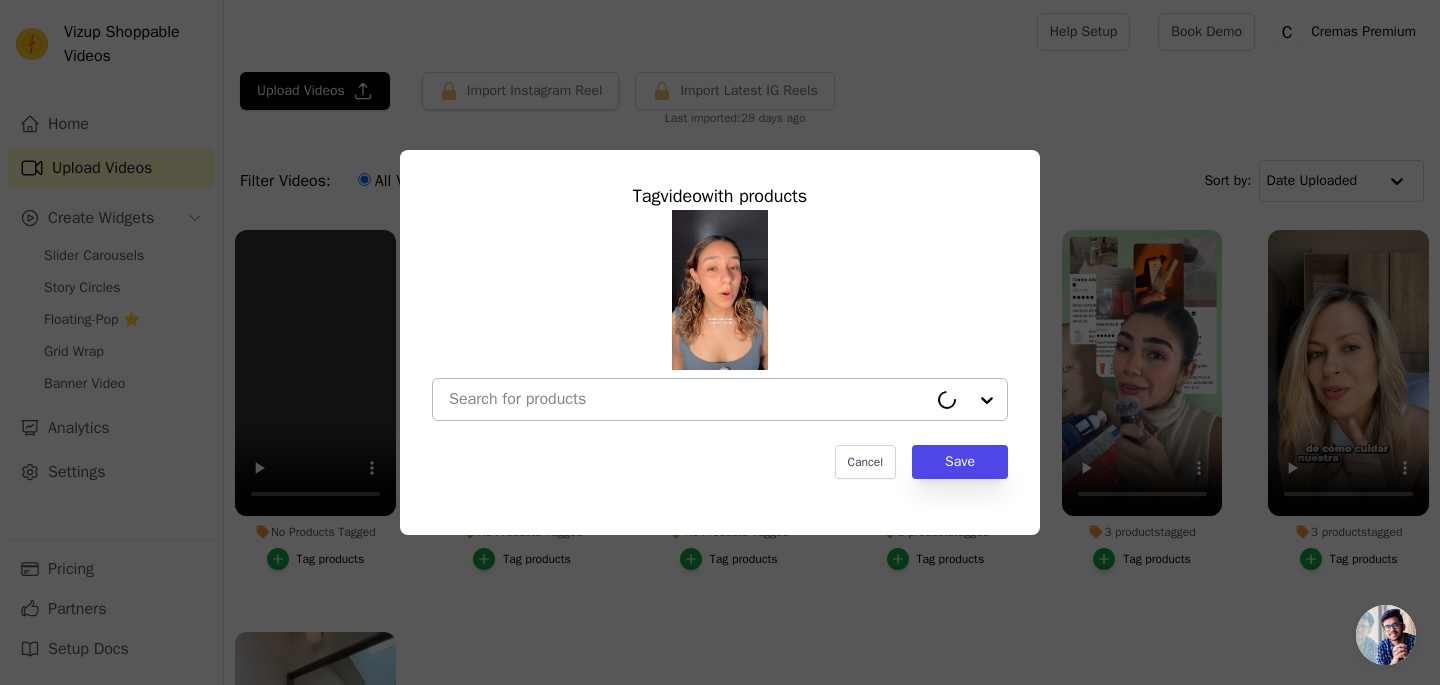 type 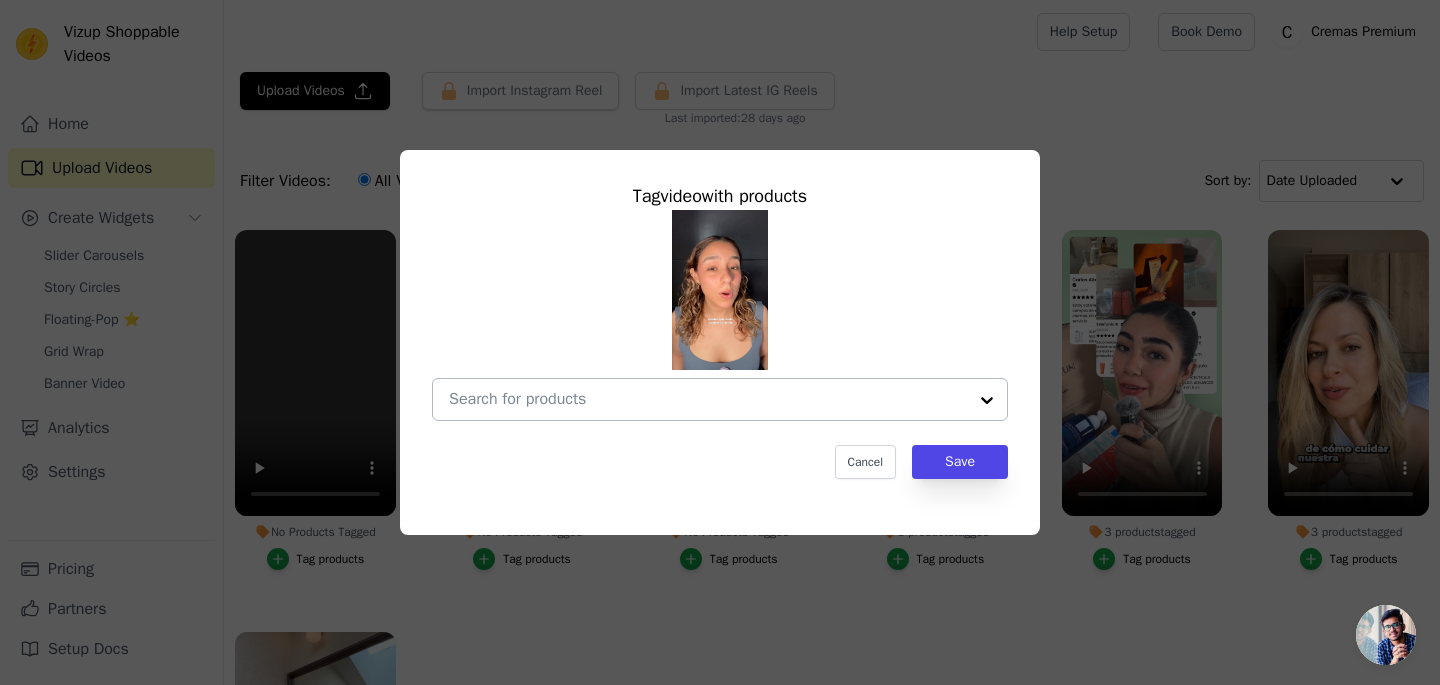 click on "No Products Tagged     Tag  video  with products                         Cancel   Save     Tag products" at bounding box center (708, 399) 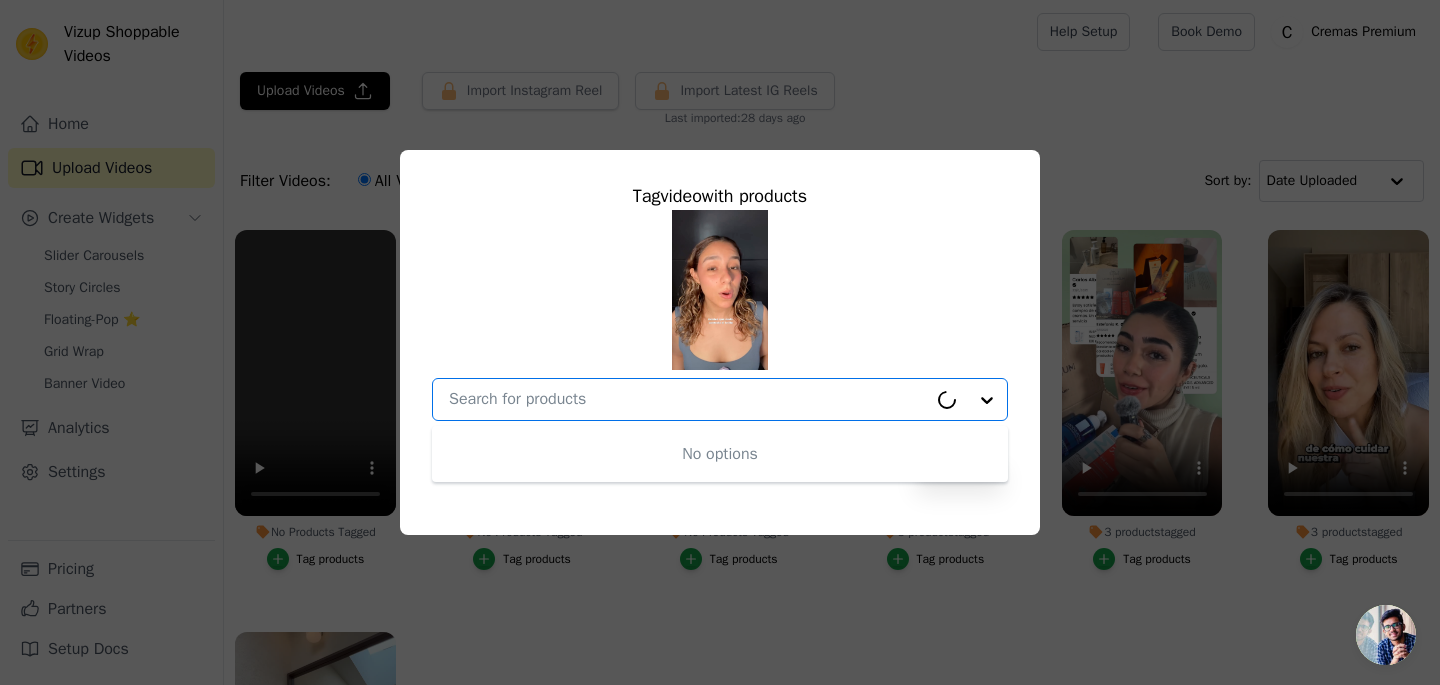 paste on "SVR BLUR SUN SECURE SPF50+ 50 ml" 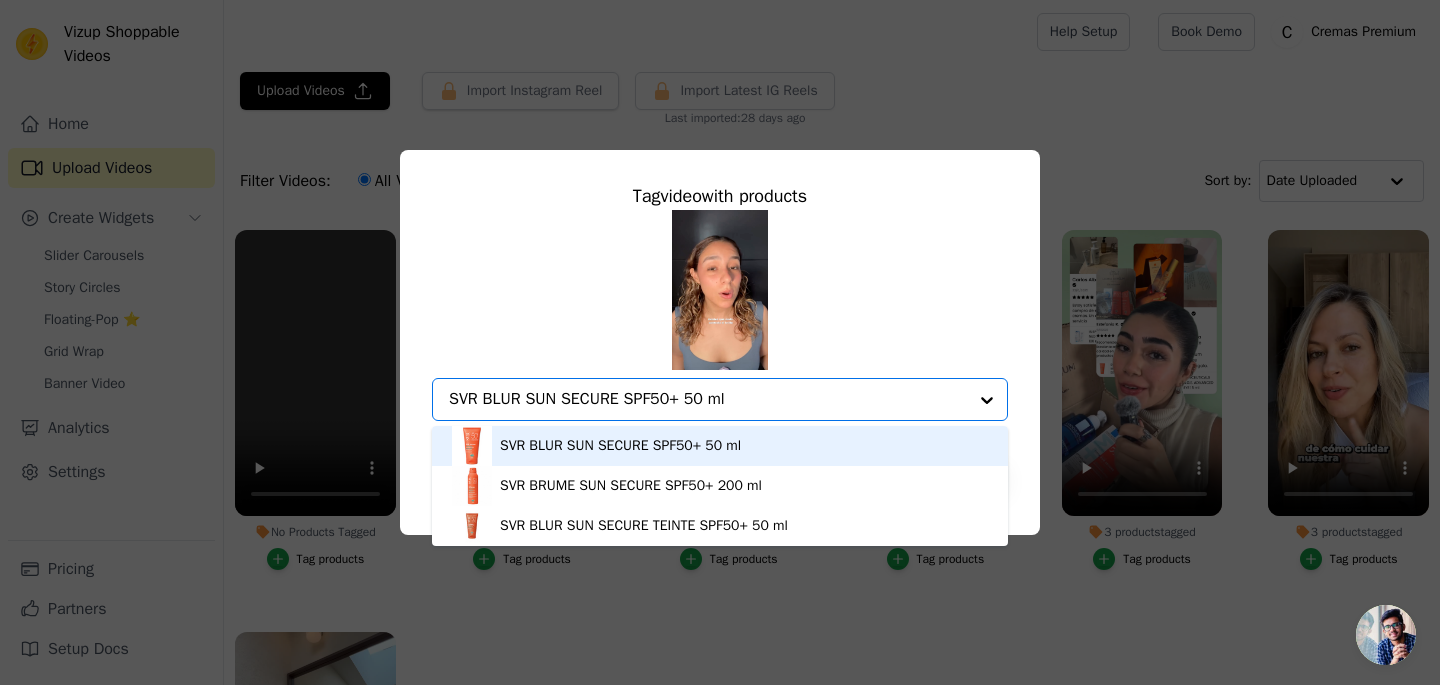 click on "SVR BLUR SUN SECURE SPF50+ 50 ml" at bounding box center [620, 446] 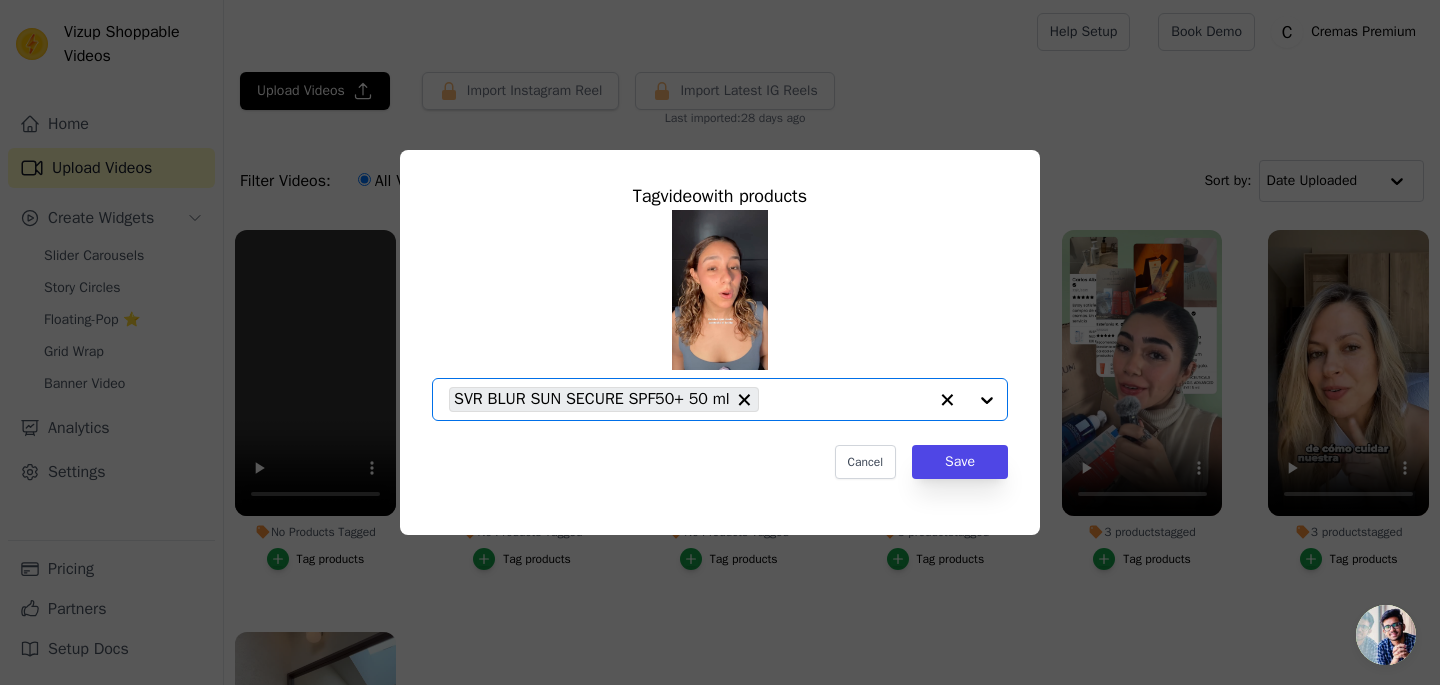 paste on "SVR SEBIACLEAR MAT+PORES 40 ml" 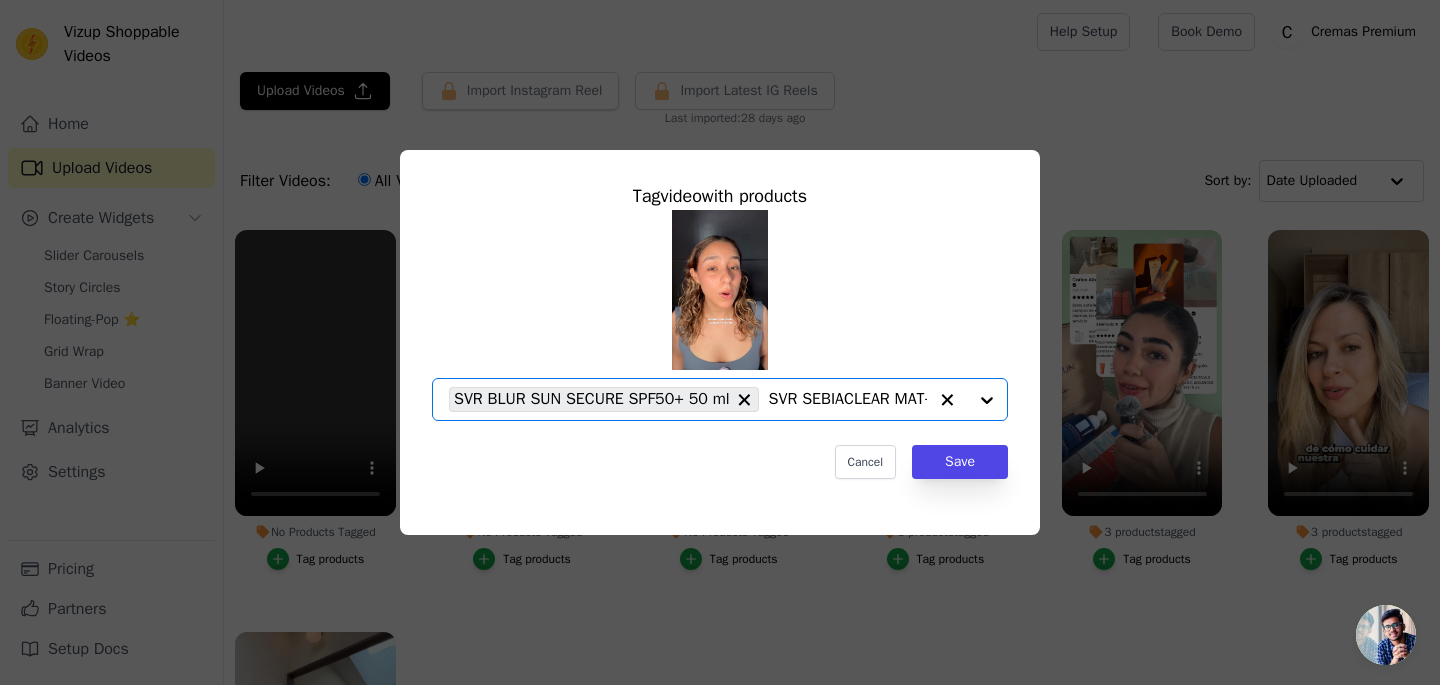 scroll, scrollTop: 0, scrollLeft: 119, axis: horizontal 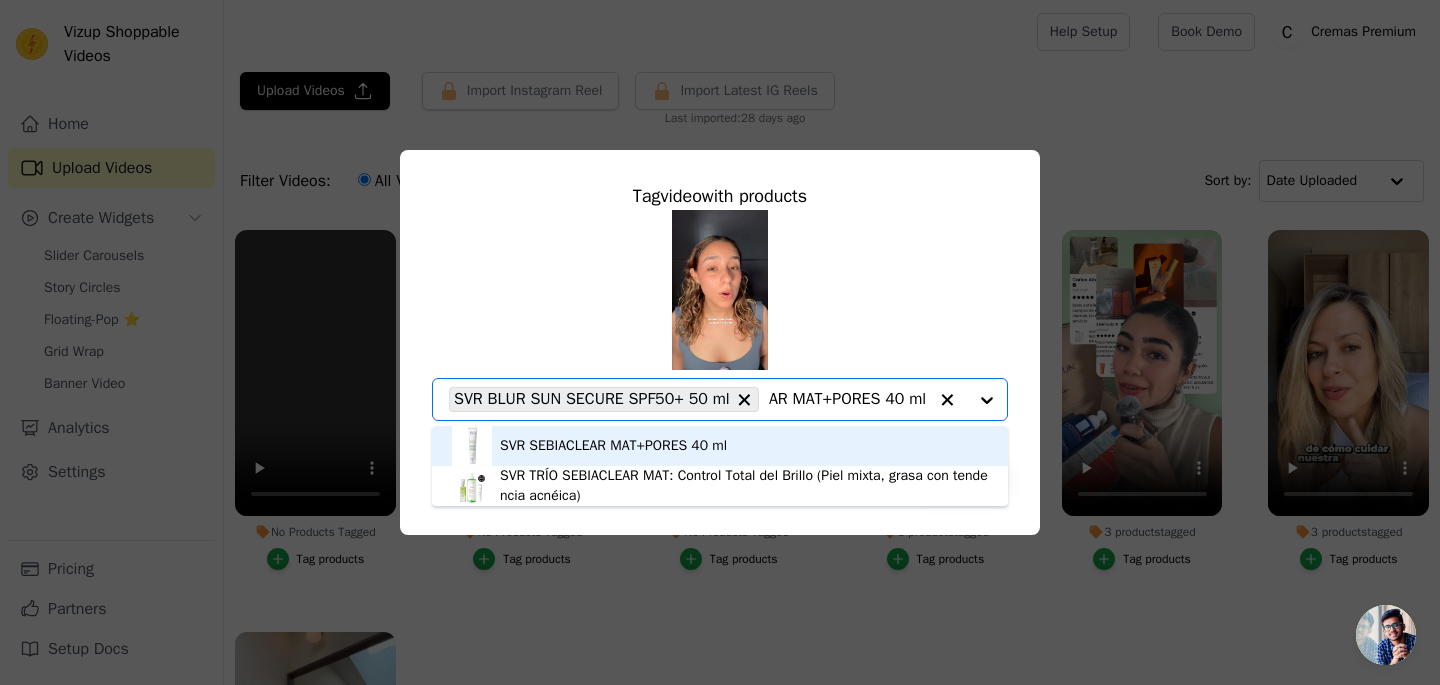 click on "SVR SEBIACLEAR MAT+PORES 40 ml" at bounding box center (613, 446) 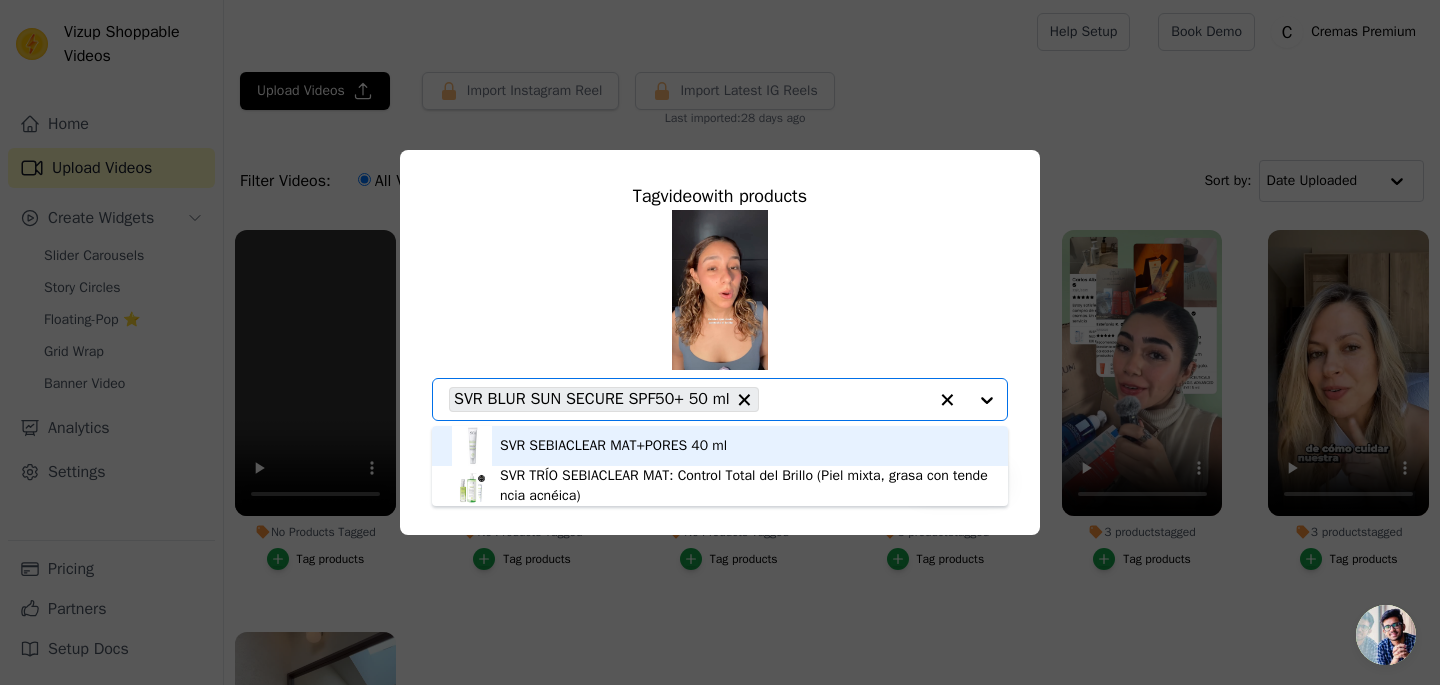scroll, scrollTop: 0, scrollLeft: 0, axis: both 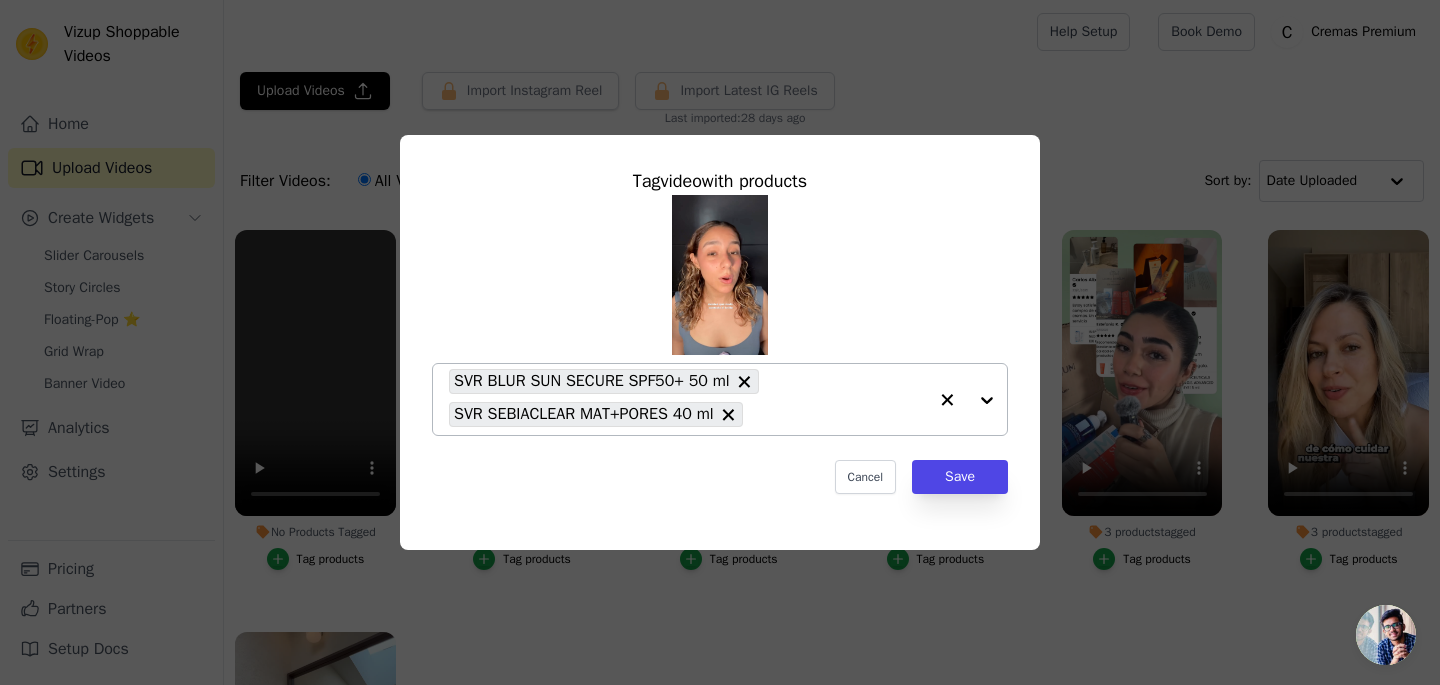 click on "No Products Tagged     Tag  video  with products           SVR BLUR SUN SECURE SPF50+ 50 ml     SVR SEBIACLEAR MAT+PORES 40 ml                   Cancel   Save     Tag products" 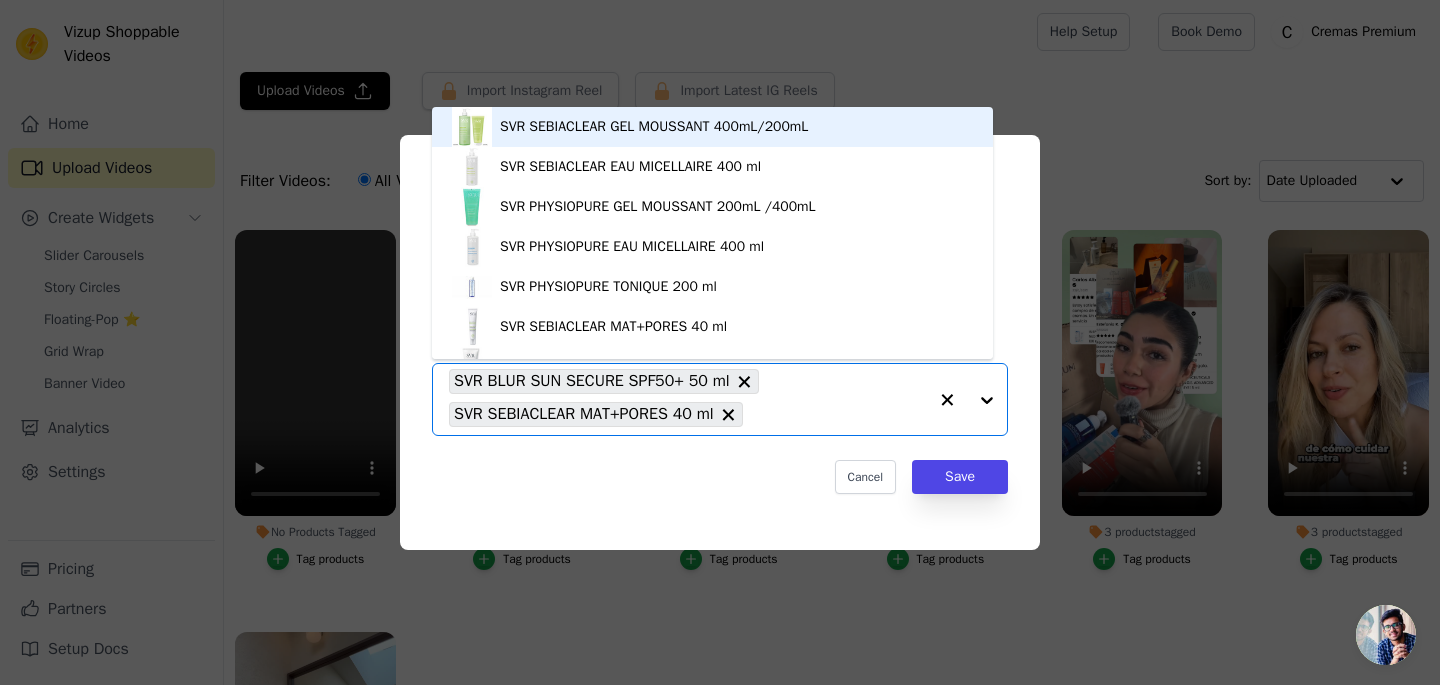 paste on "SVR SEBIACLEAR GEL MOUSSANT 200mL" 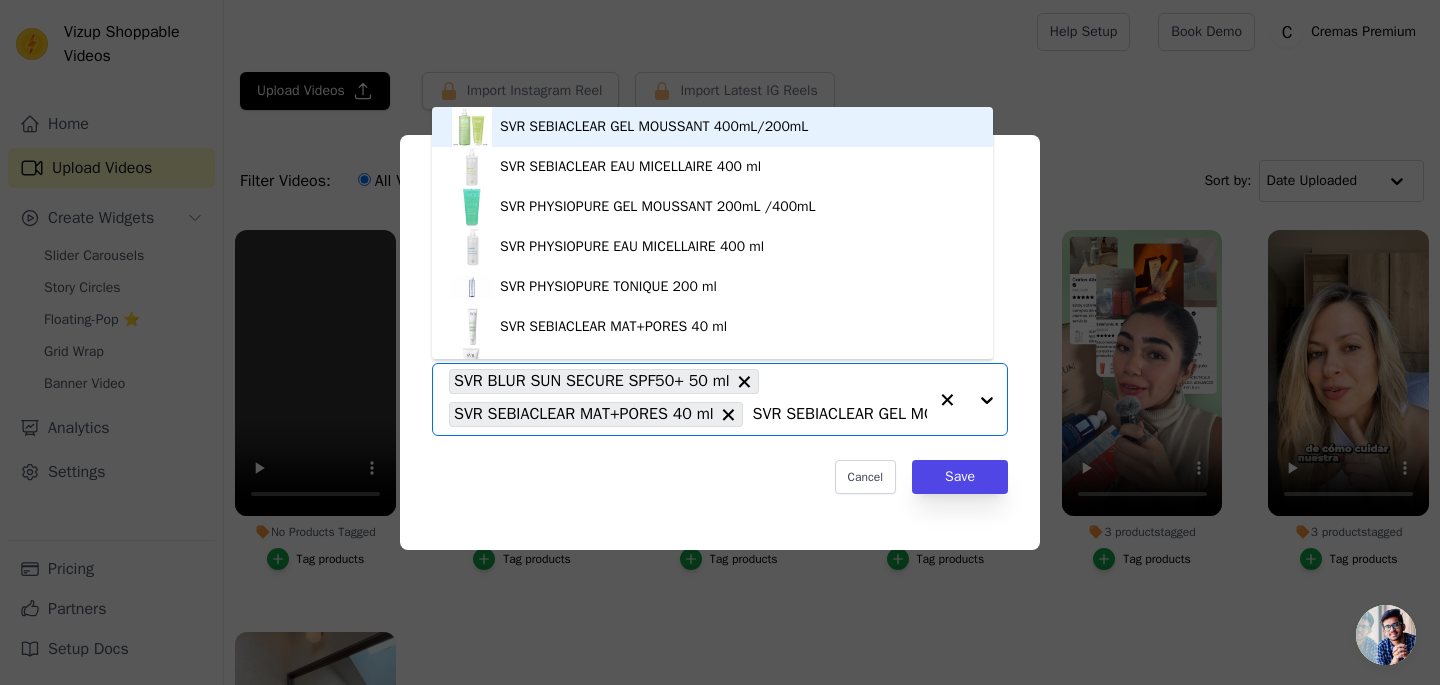 scroll, scrollTop: 0, scrollLeft: 145, axis: horizontal 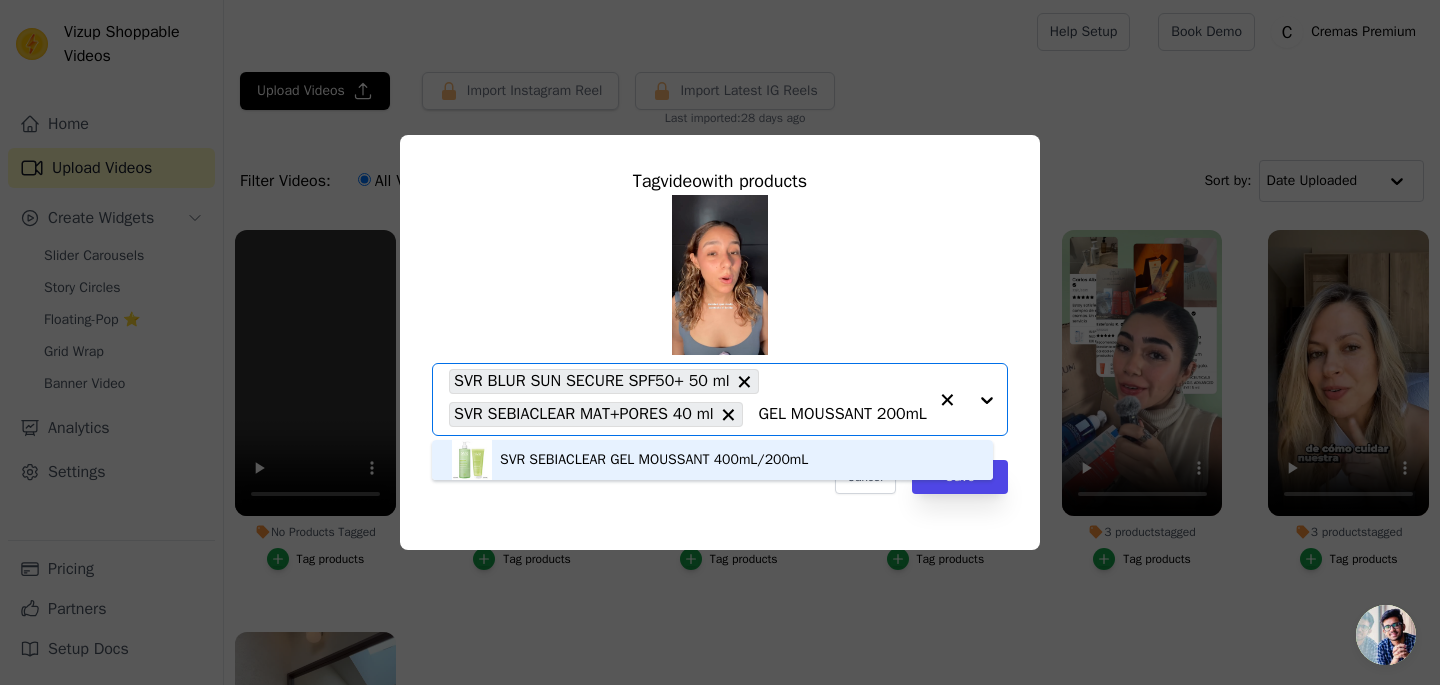 click on "SVR SEBIACLEAR GEL MOUSSANT 400mL/200mL" at bounding box center [654, 460] 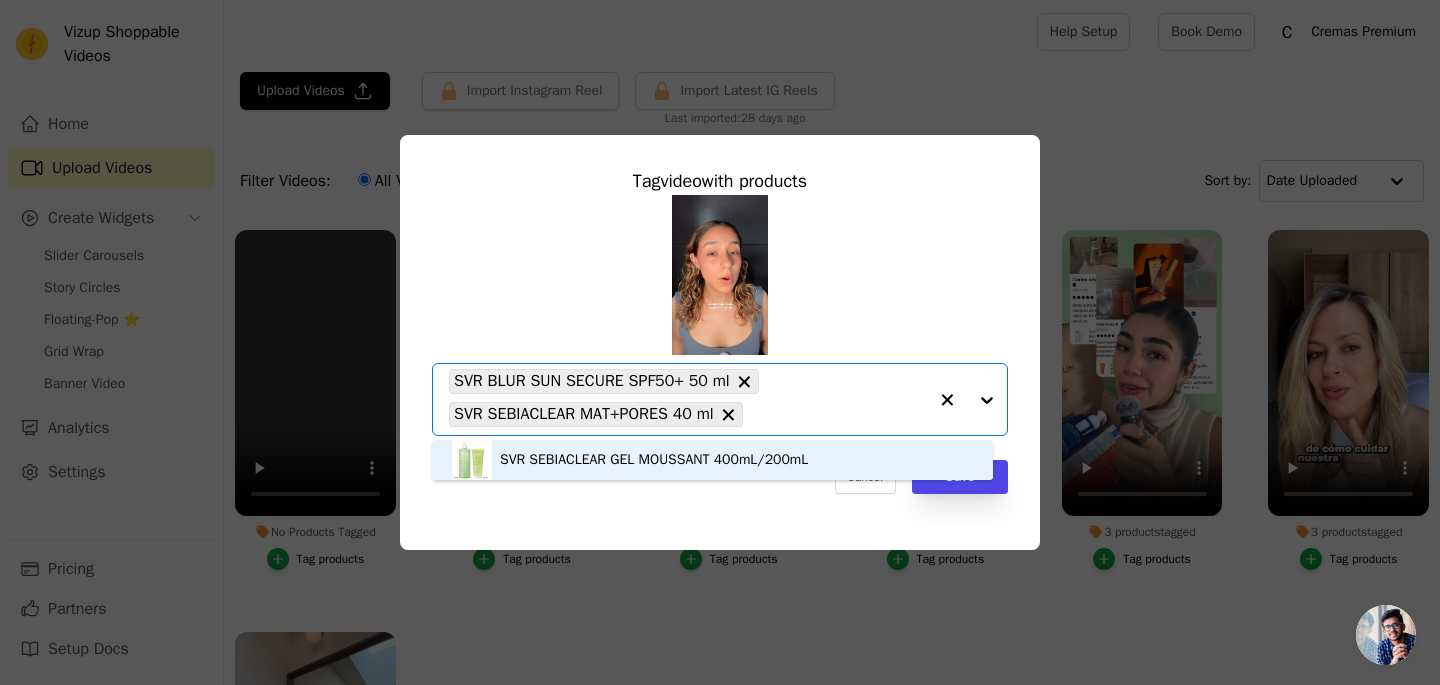 scroll, scrollTop: 0, scrollLeft: 0, axis: both 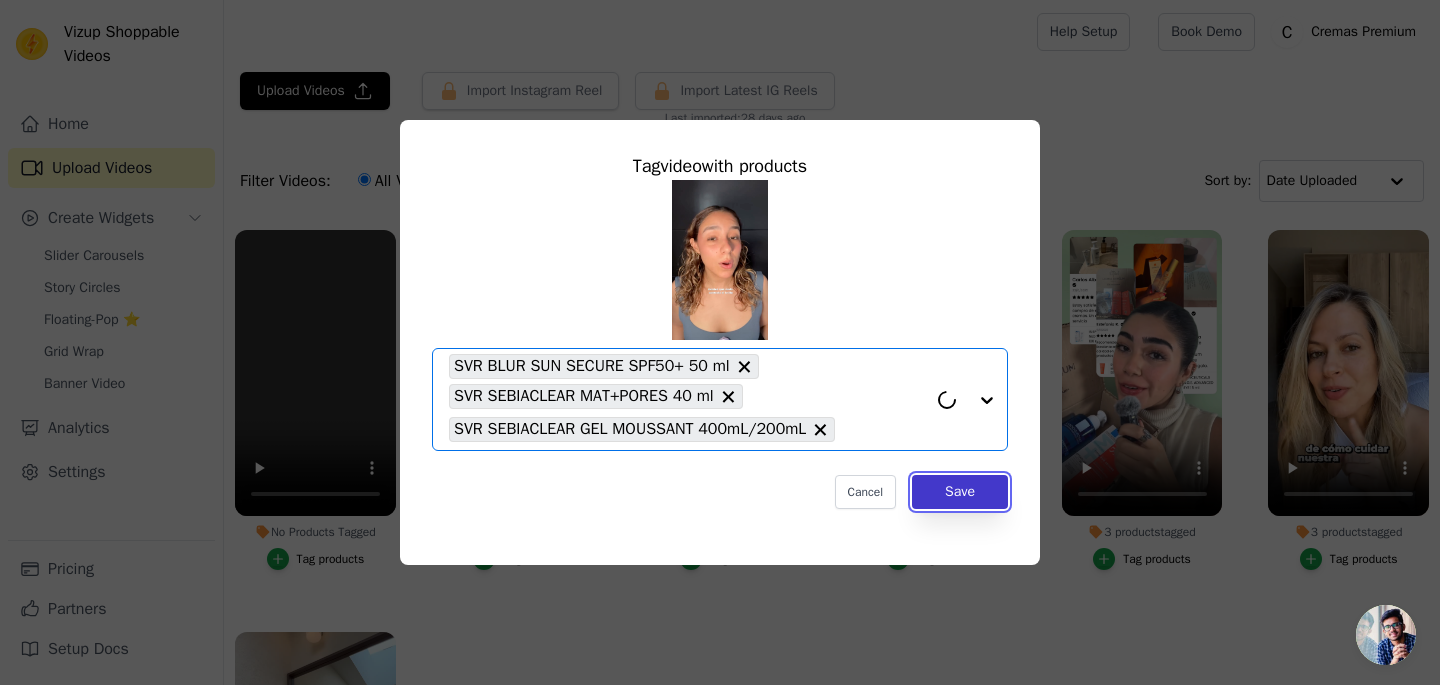 click on "Save" at bounding box center (960, 492) 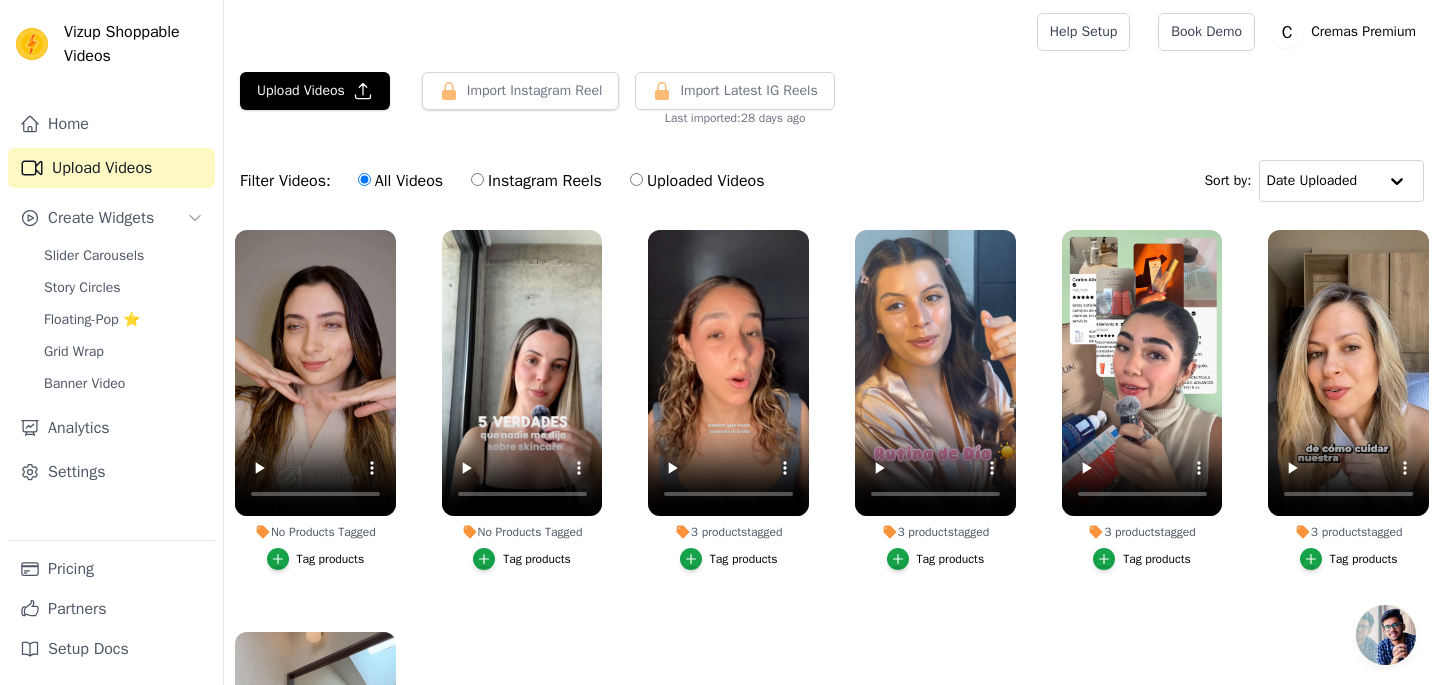 click on "Tag products" at bounding box center (537, 559) 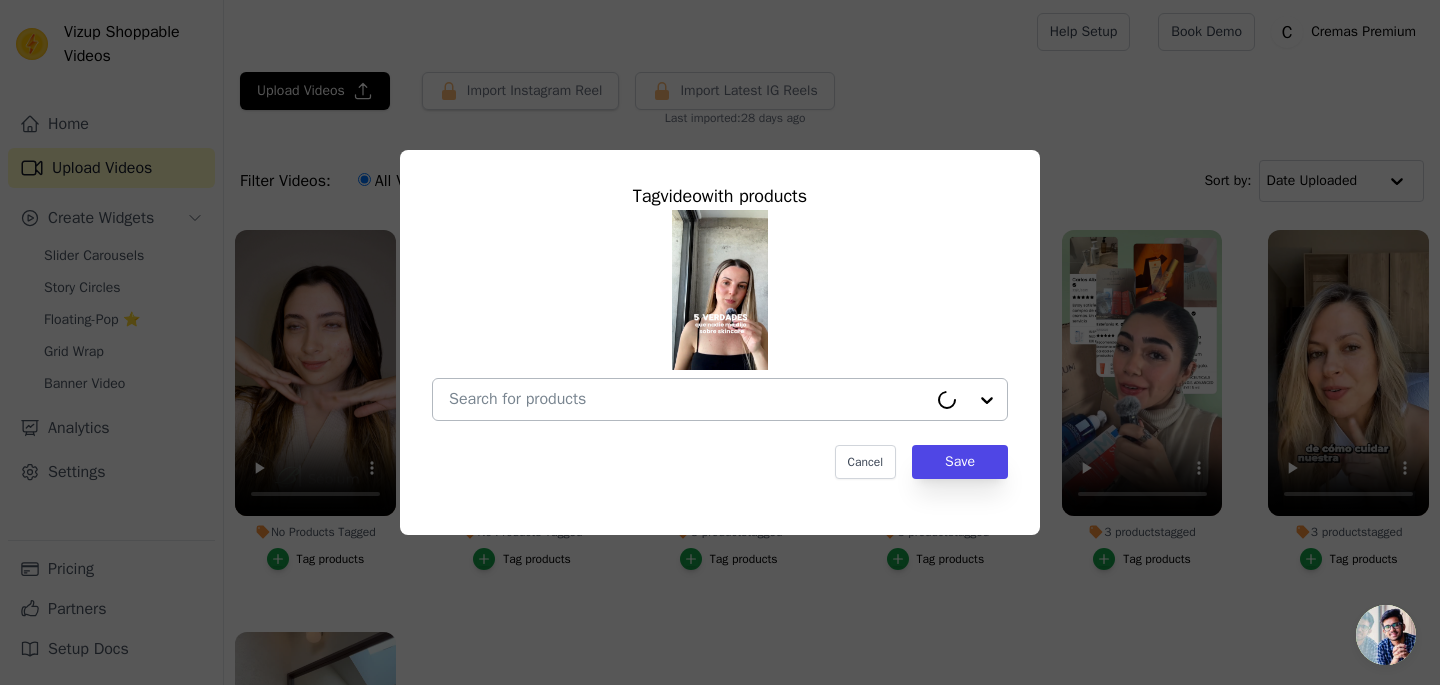 click on "No Products Tagged     Tag  video  with products                         Cancel   Save     Tag products" at bounding box center [688, 399] 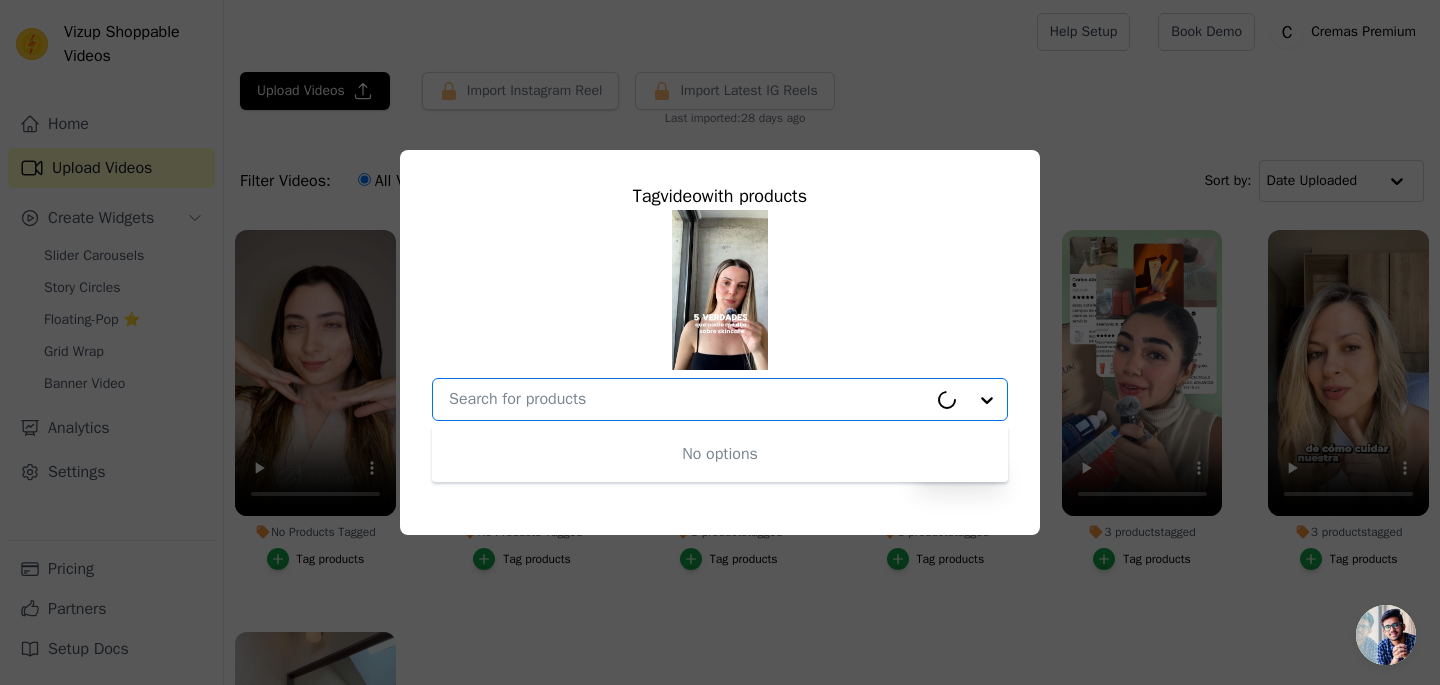 paste on "SKINCEUTICALS ULTRA FACIAL UV DEFENSE SUNSCREEN 30 mL" 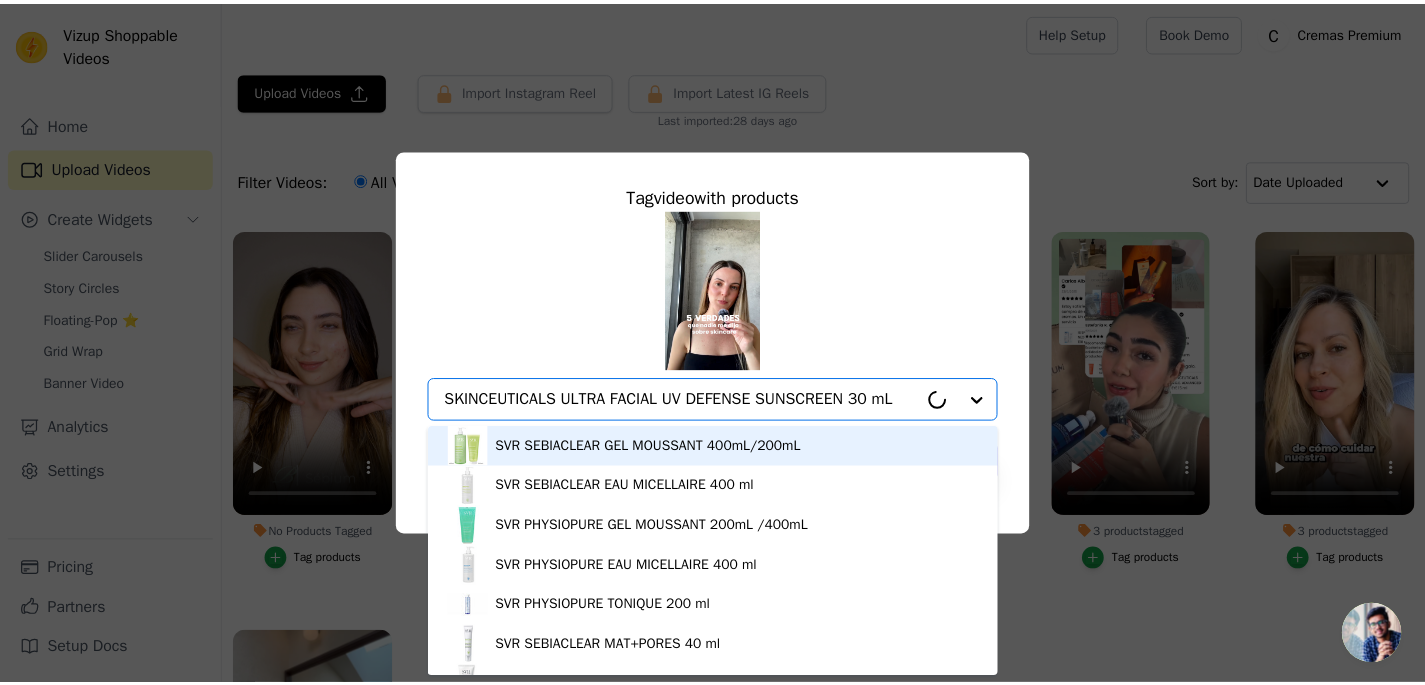 scroll, scrollTop: 0, scrollLeft: 0, axis: both 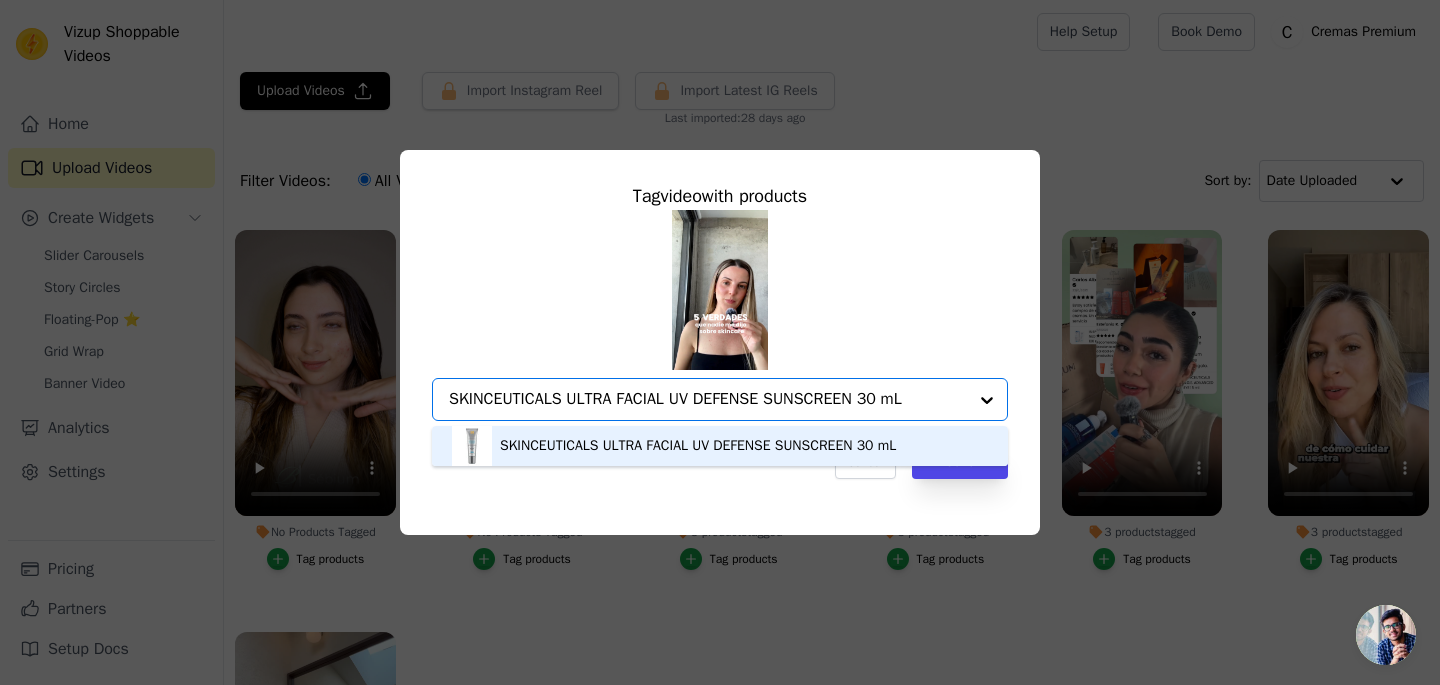 click on "SKINCEUTICALS ULTRA FACIAL UV DEFENSE SUNSCREEN 30 mL" at bounding box center (698, 446) 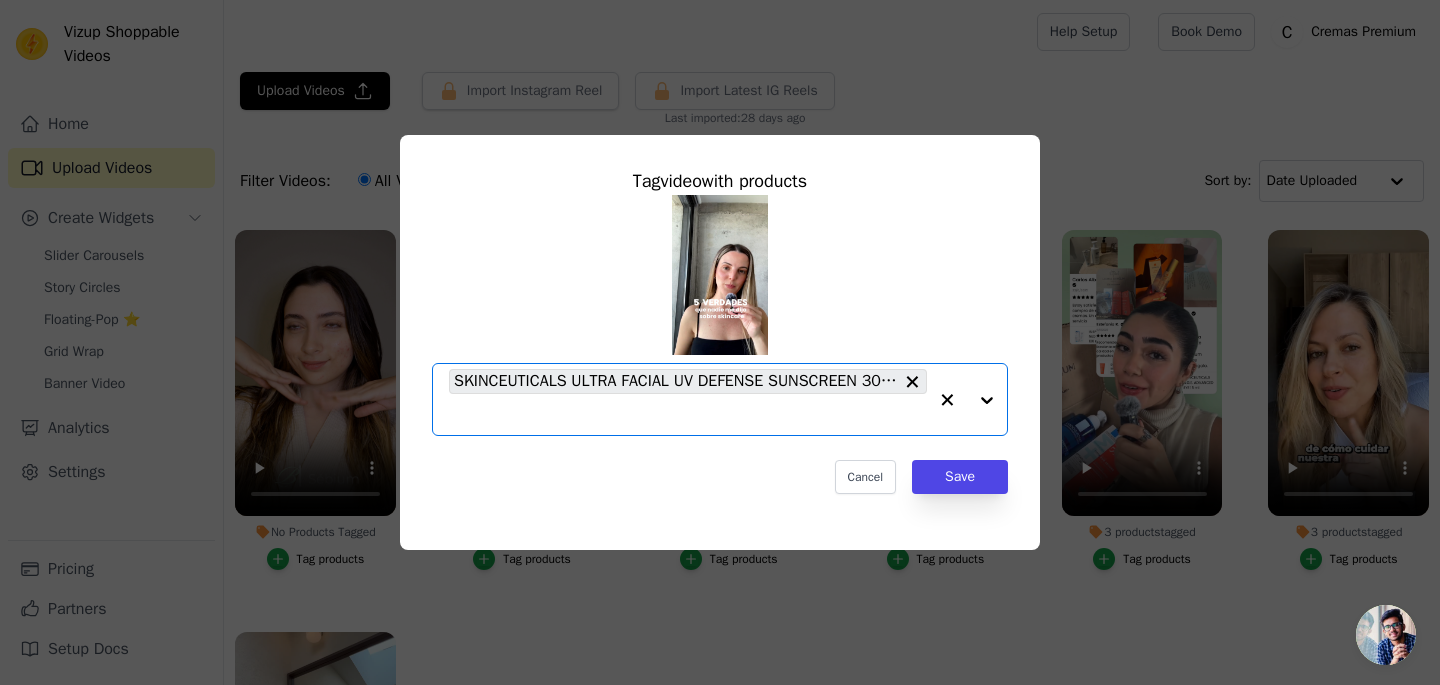 click on "No Products Tagged     Tag  video  with products       Option SKINCEUTICALS ULTRA FACIAL UV DEFENSE SUNSCREEN 30 mL, selected.   Select is focused, type to refine list, press down to open the menu.     SKINCEUTICALS ULTRA FACIAL UV DEFENSE SUNSCREEN 30 mL                   Cancel   Save     Tag products" 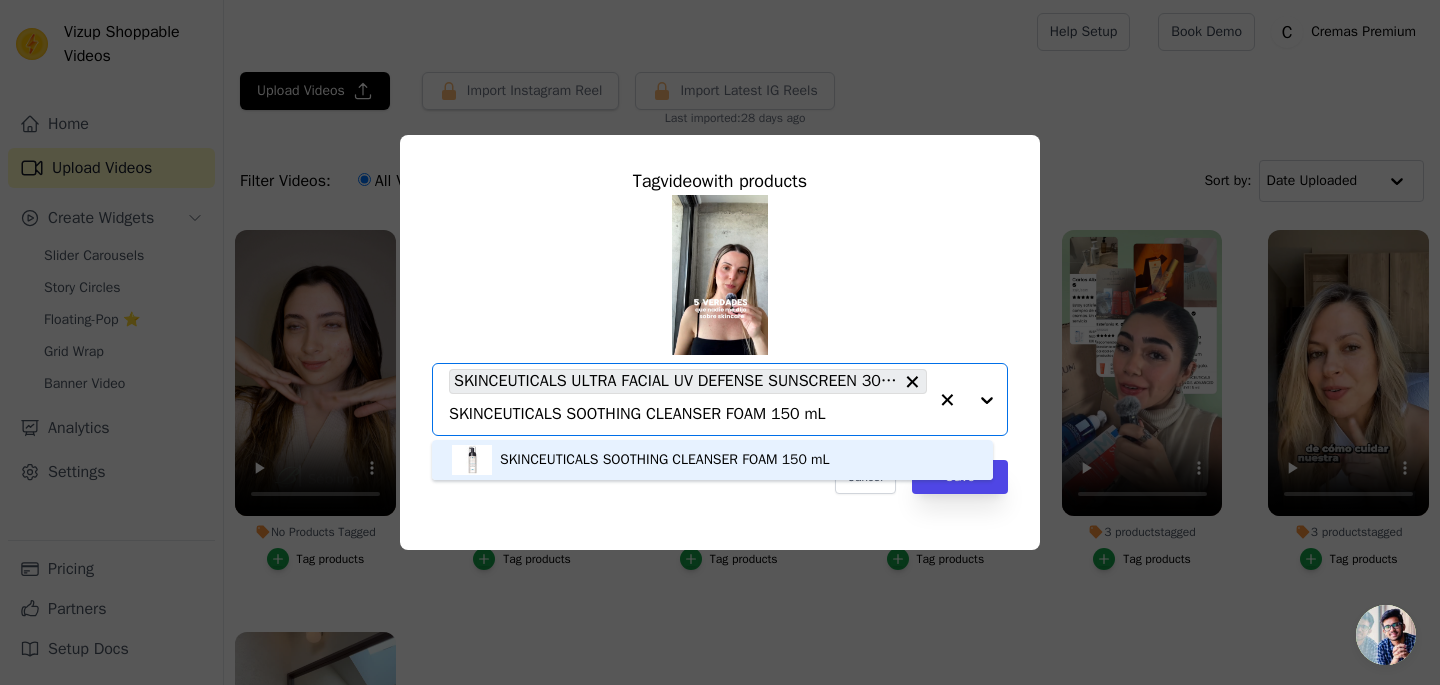 click on "SKINCEUTICALS SOOTHING CLEANSER FOAM 150 mL" at bounding box center [665, 460] 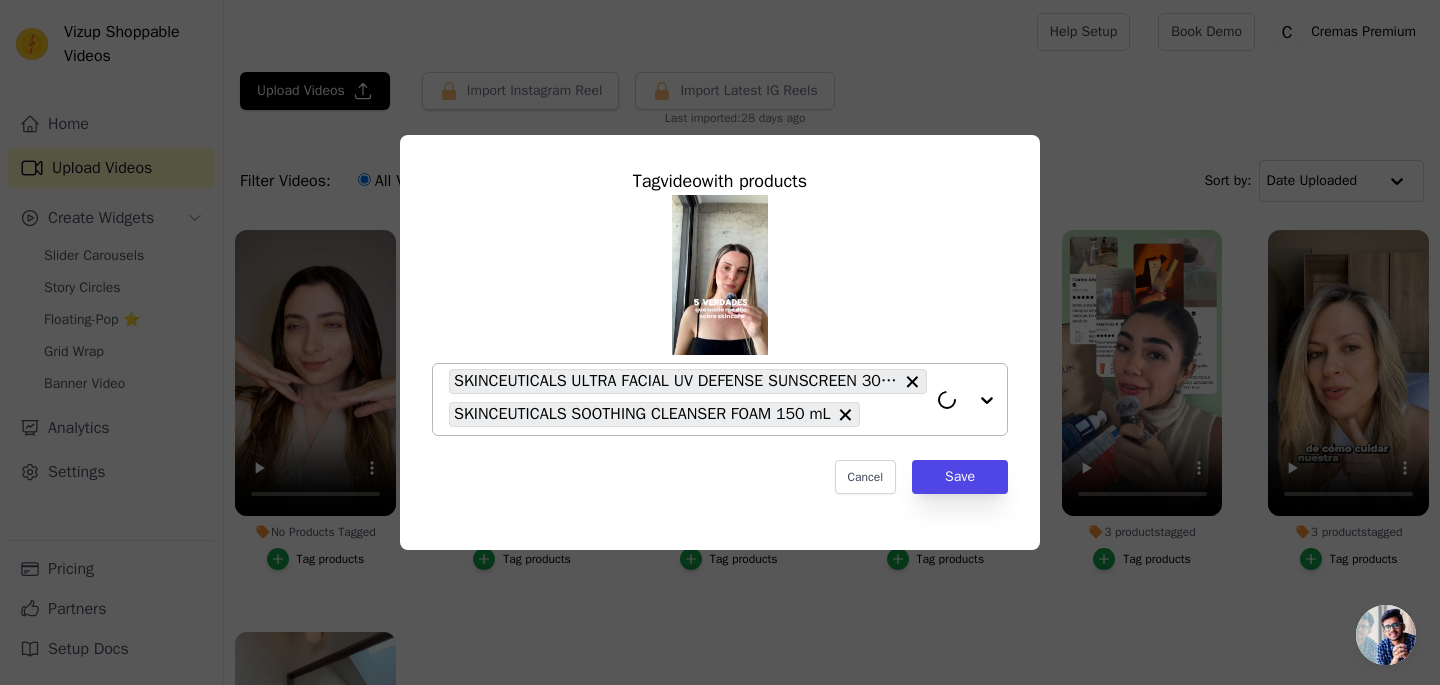 click on "Tag  video  with products           SKINCEUTICALS ULTRA FACIAL UV DEFENSE SUNSCREEN 30 mL     SKINCEUTICALS SOOTHING CLEANSER FOAM 150 mL                   Cancel   Save" at bounding box center (720, 330) 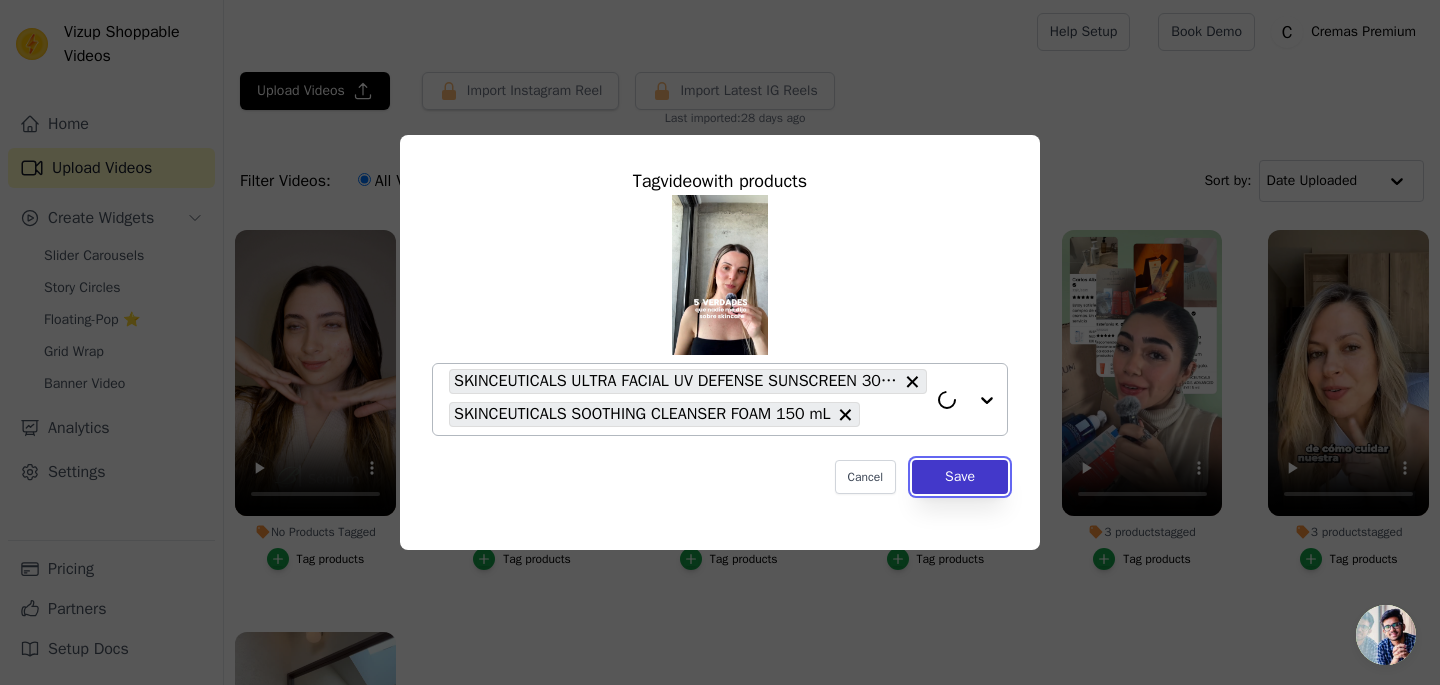 click on "Save" at bounding box center [960, 477] 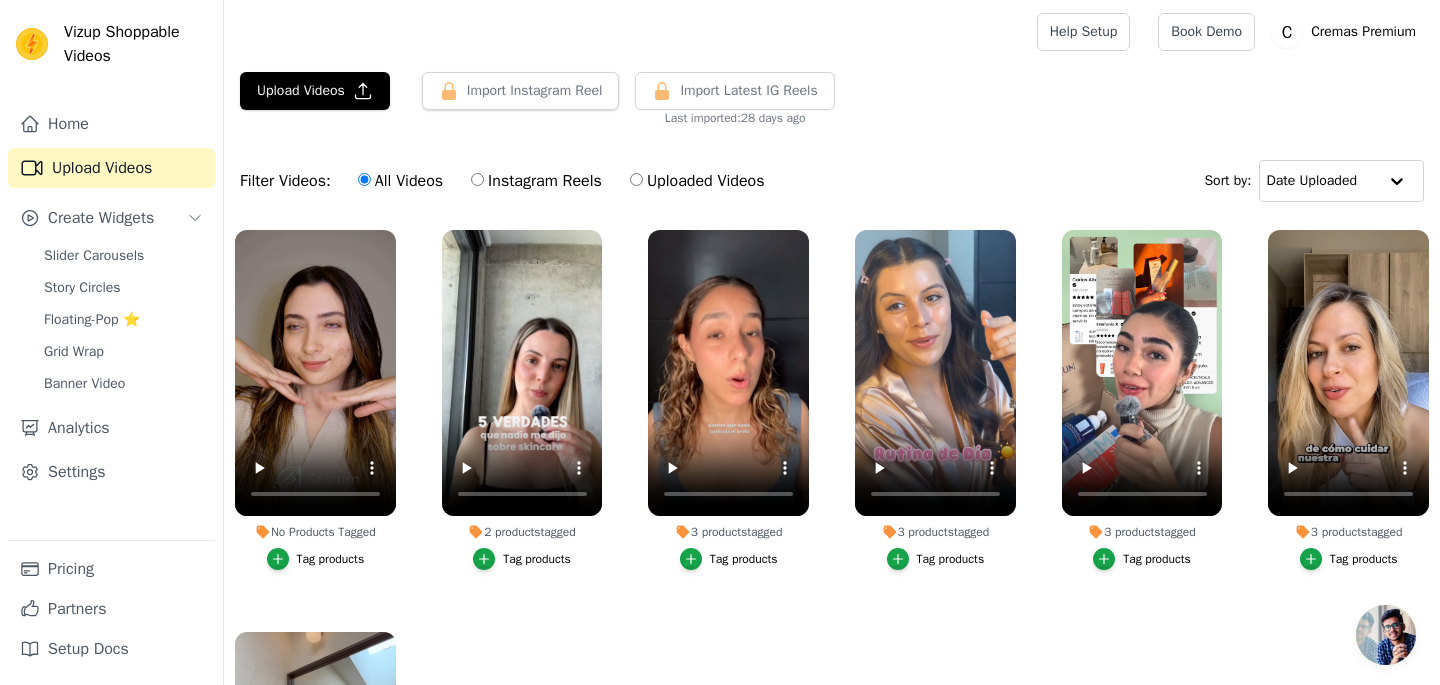 click on "Tag products" at bounding box center (331, 559) 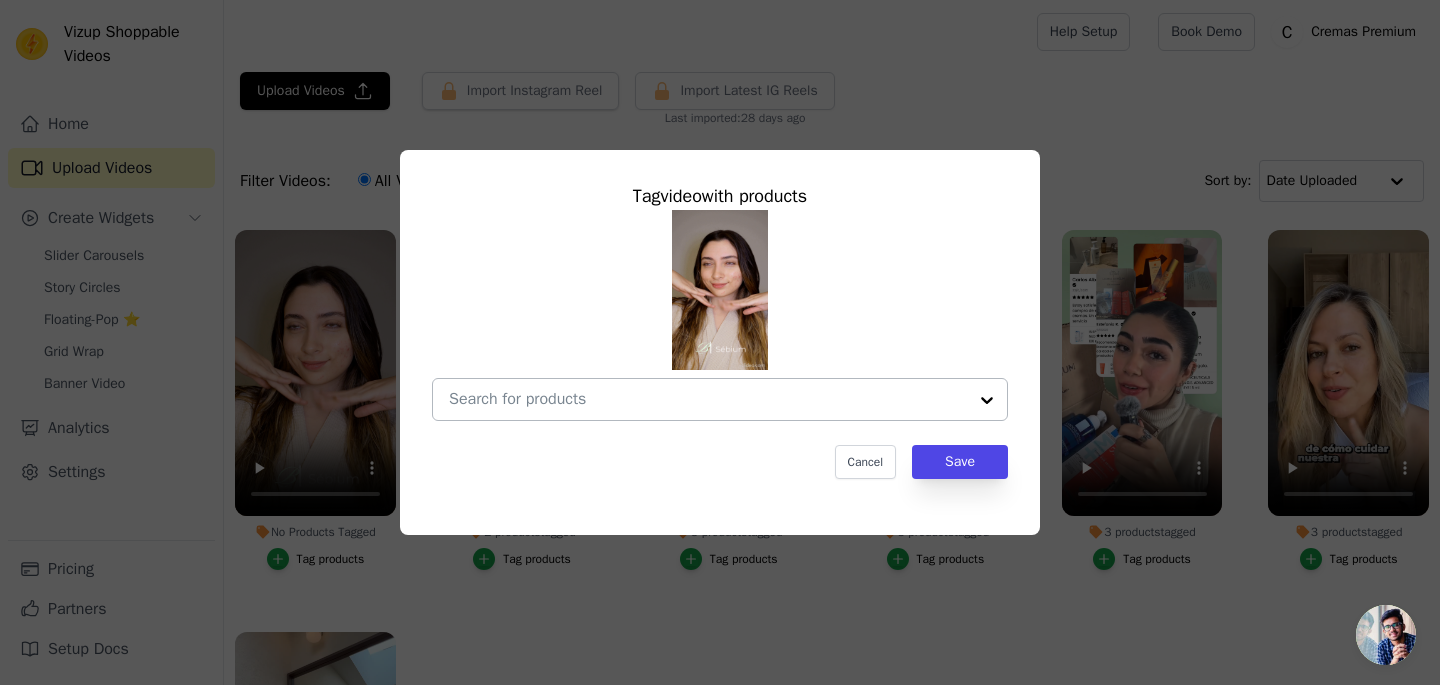 click on "No Products Tagged     Tag  video  with products                         Cancel   Save     Tag products" at bounding box center (708, 399) 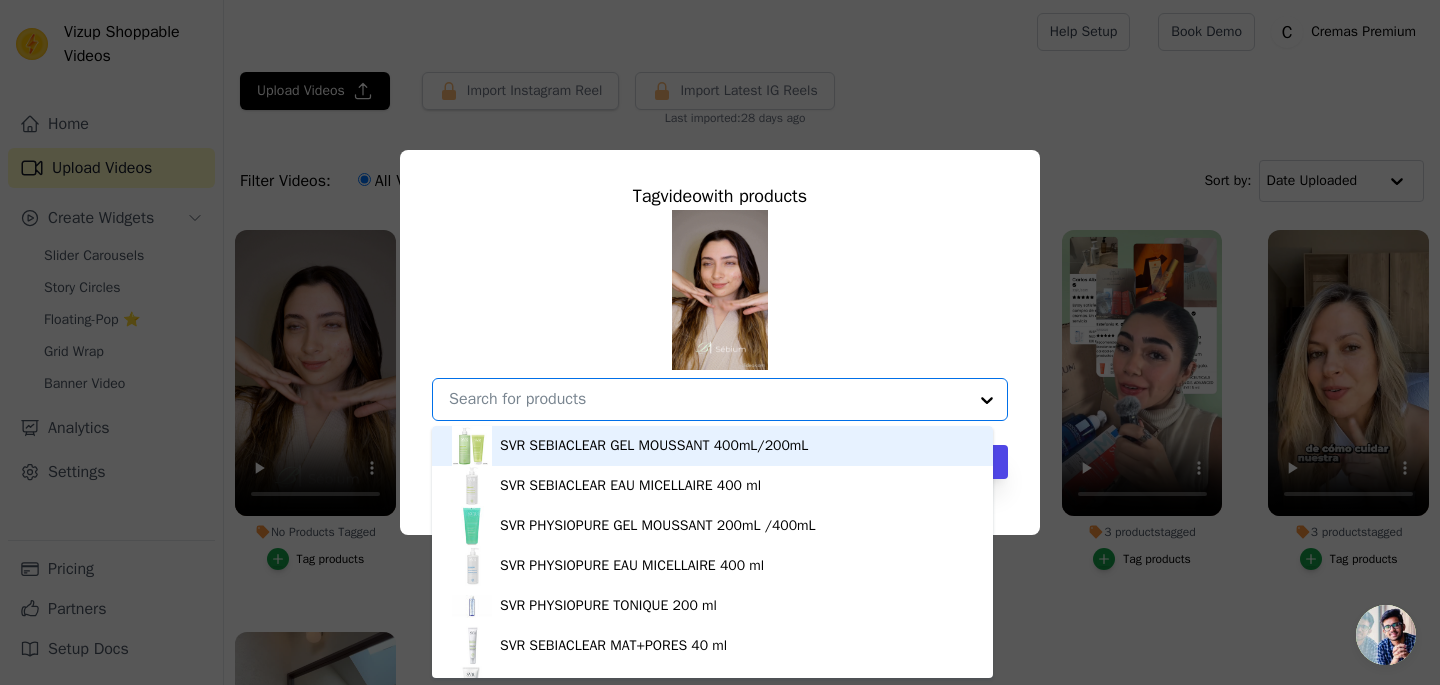 paste on "BIODERMA AGUA MICELAR SÉBIUM H2O 250 mL" 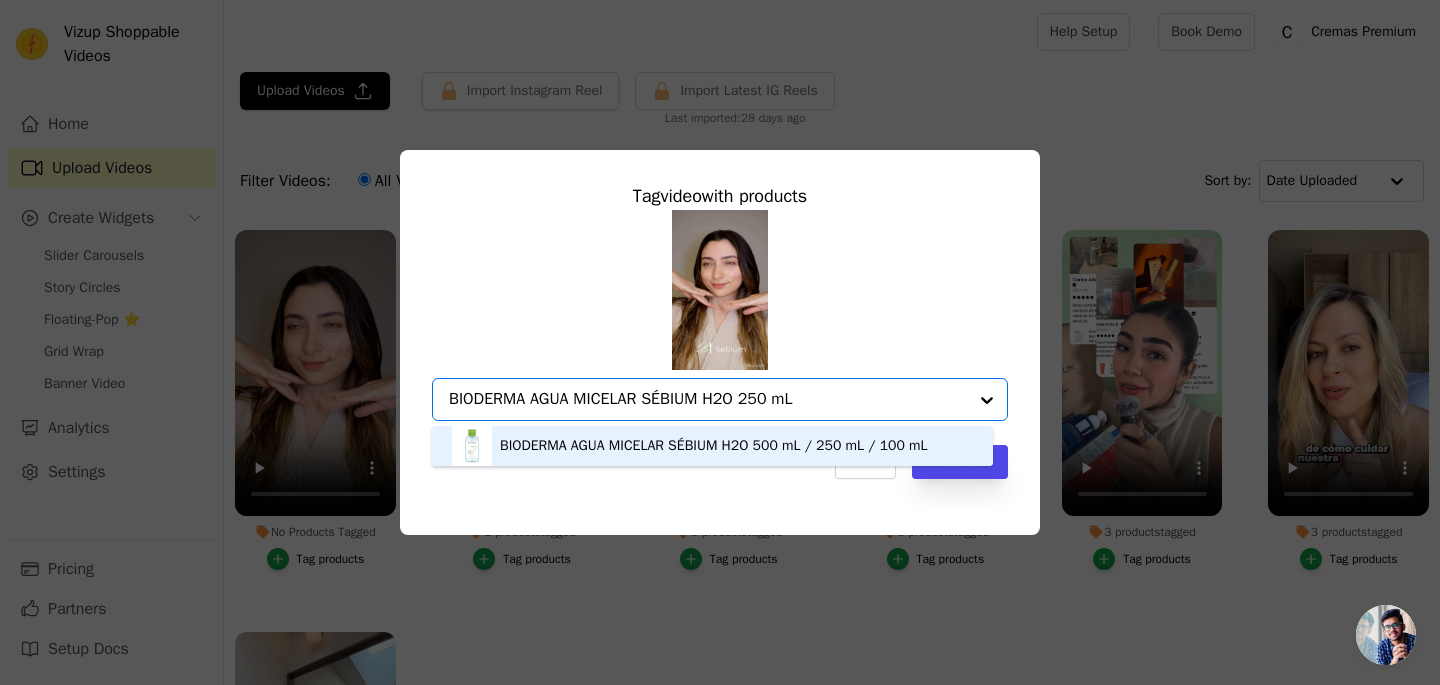 click on "BIODERMA AGUA MICELAR SÉBIUM H2O 500 mL / 250 mL / 100 mL" at bounding box center [714, 446] 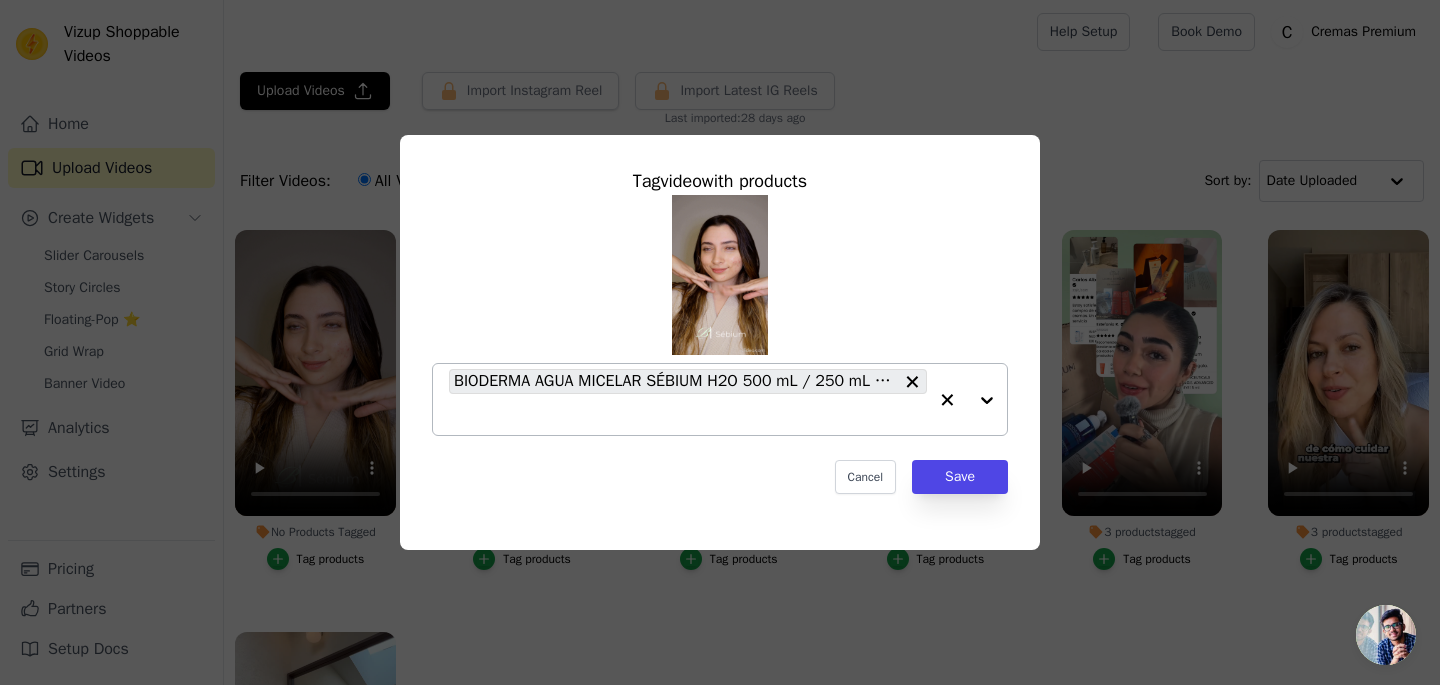 click on "No Products Tagged     Tag  video  with products           BIODERMA AGUA MICELAR SÉBIUM H2O 500 mL / 250 mL / 100 mL                   Cancel   Save     Tag products" 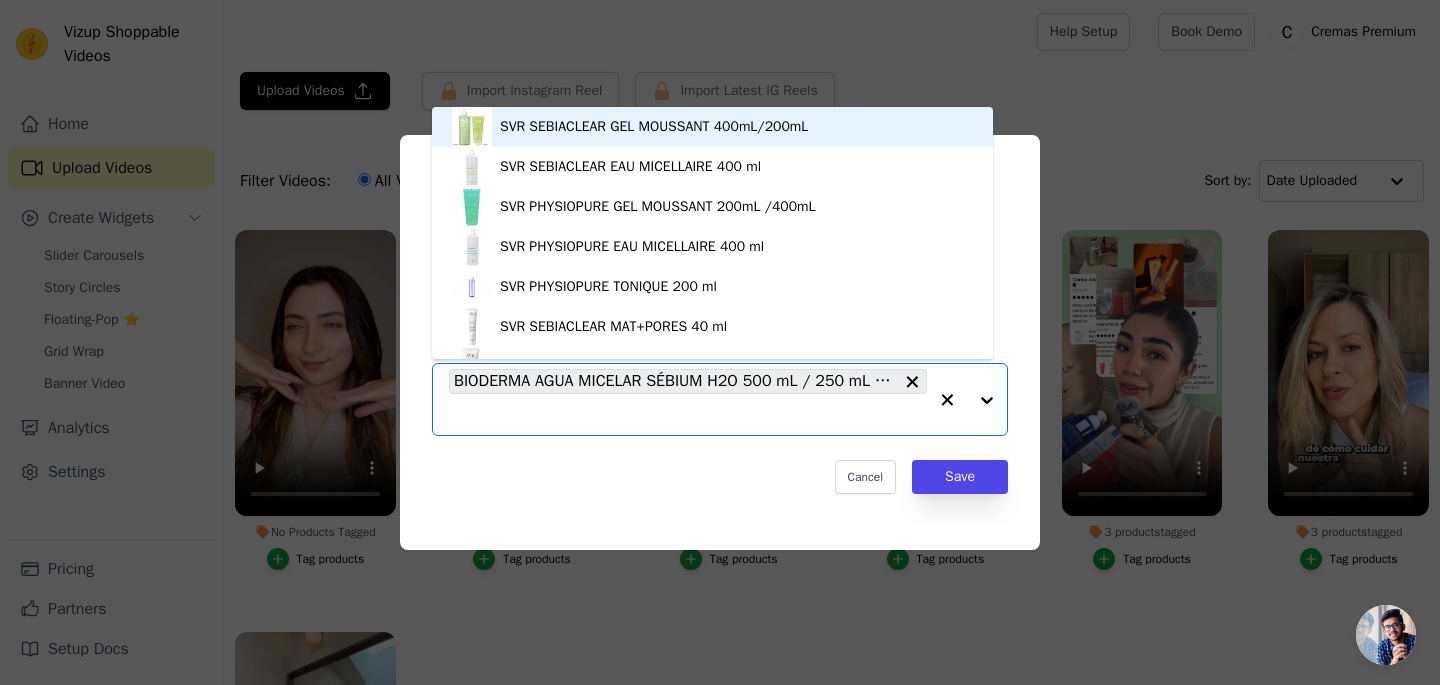 paste on "BIODERMA SÉBIUM GEL MOUSSANT" 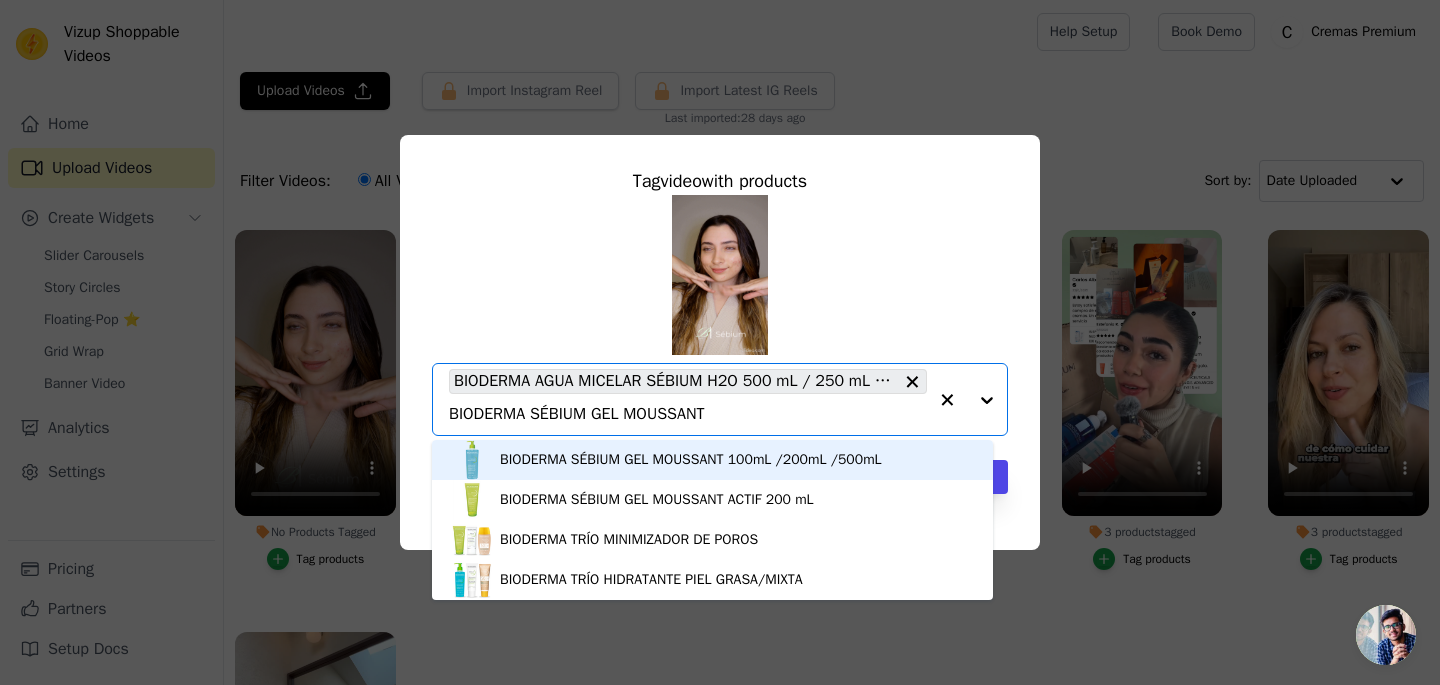 click on "BIODERMA SÉBIUM GEL MOUSSANT 100mL /200mL /500mL" at bounding box center [691, 460] 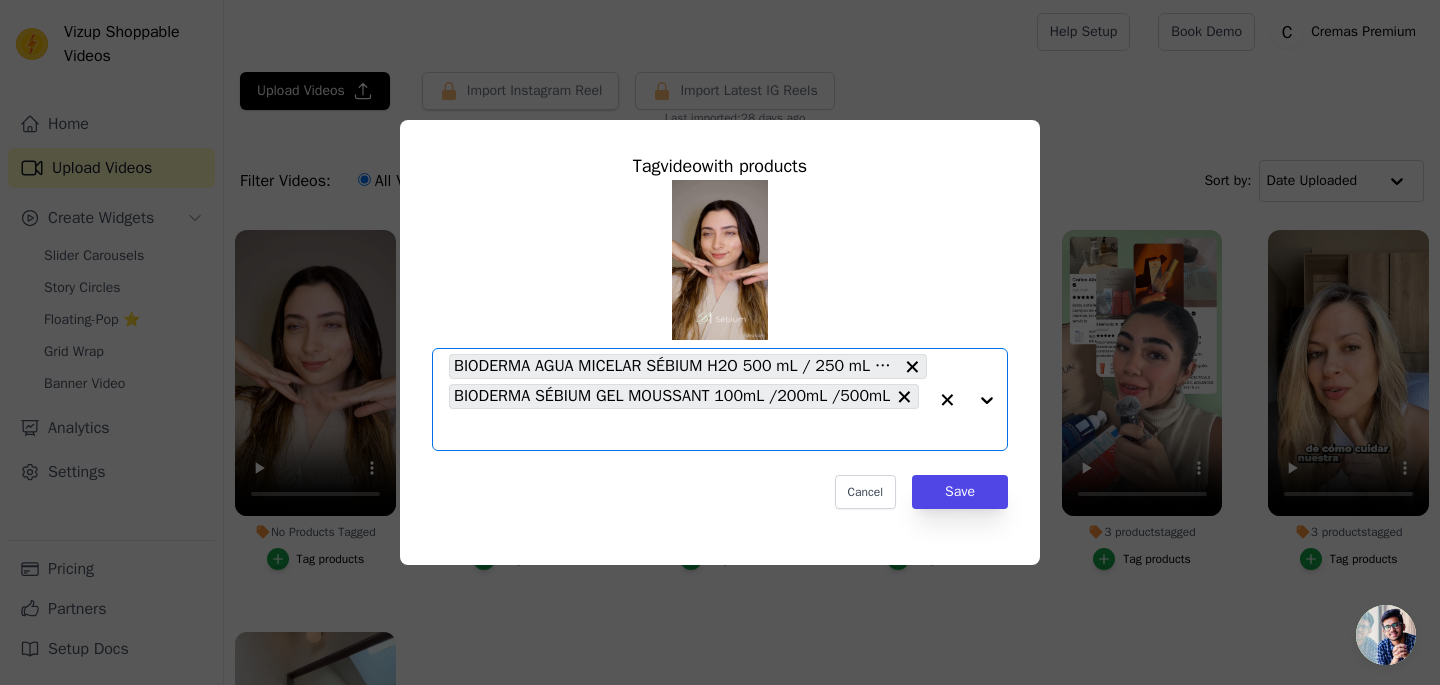 paste on "BIODERMA SEBIUM HYDRA 40mL" 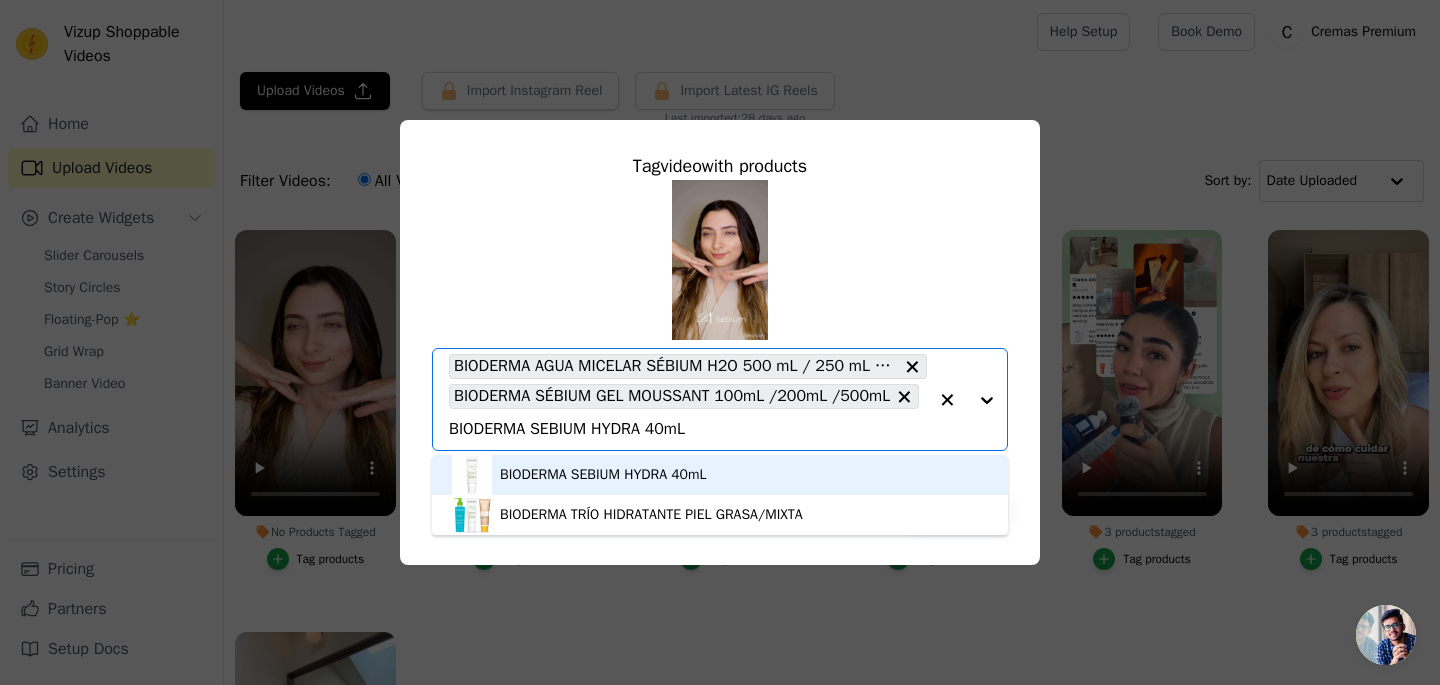 click on "BIODERMA SEBIUM HYDRA 40mL" at bounding box center (720, 475) 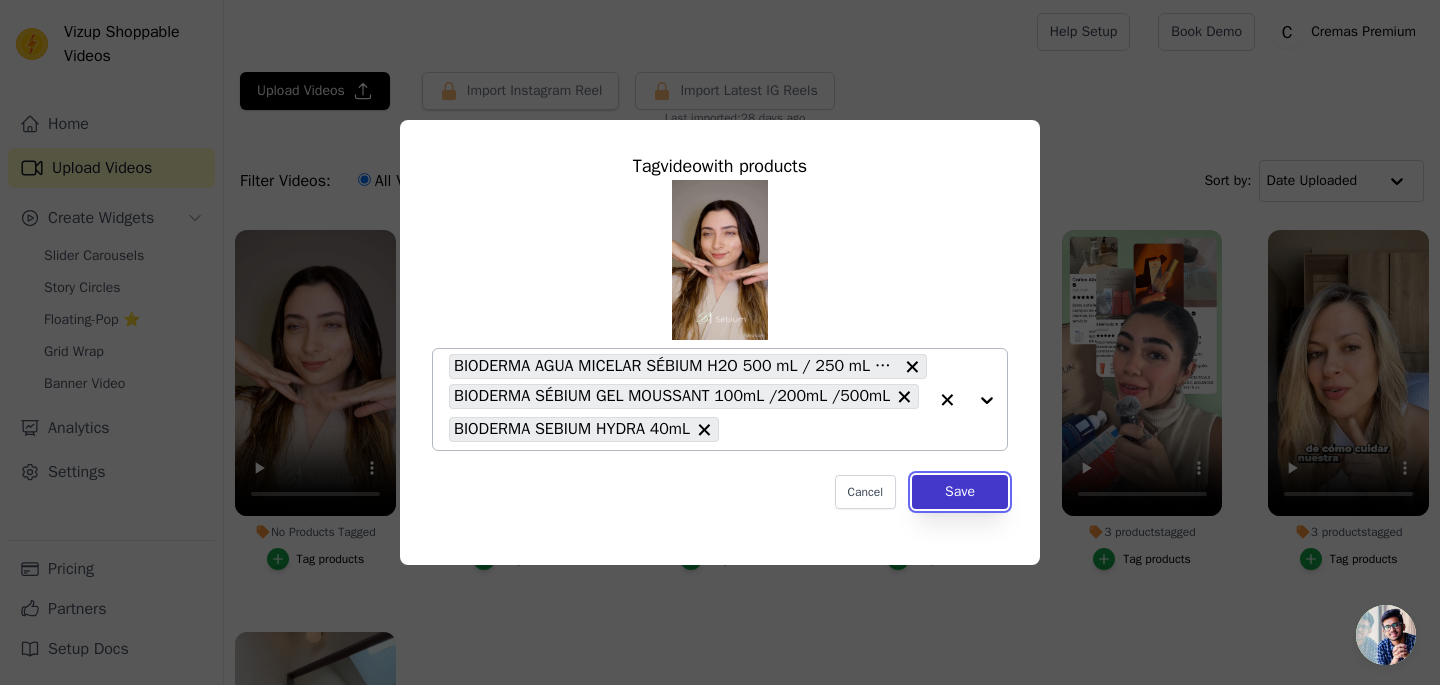 click on "Save" at bounding box center [960, 492] 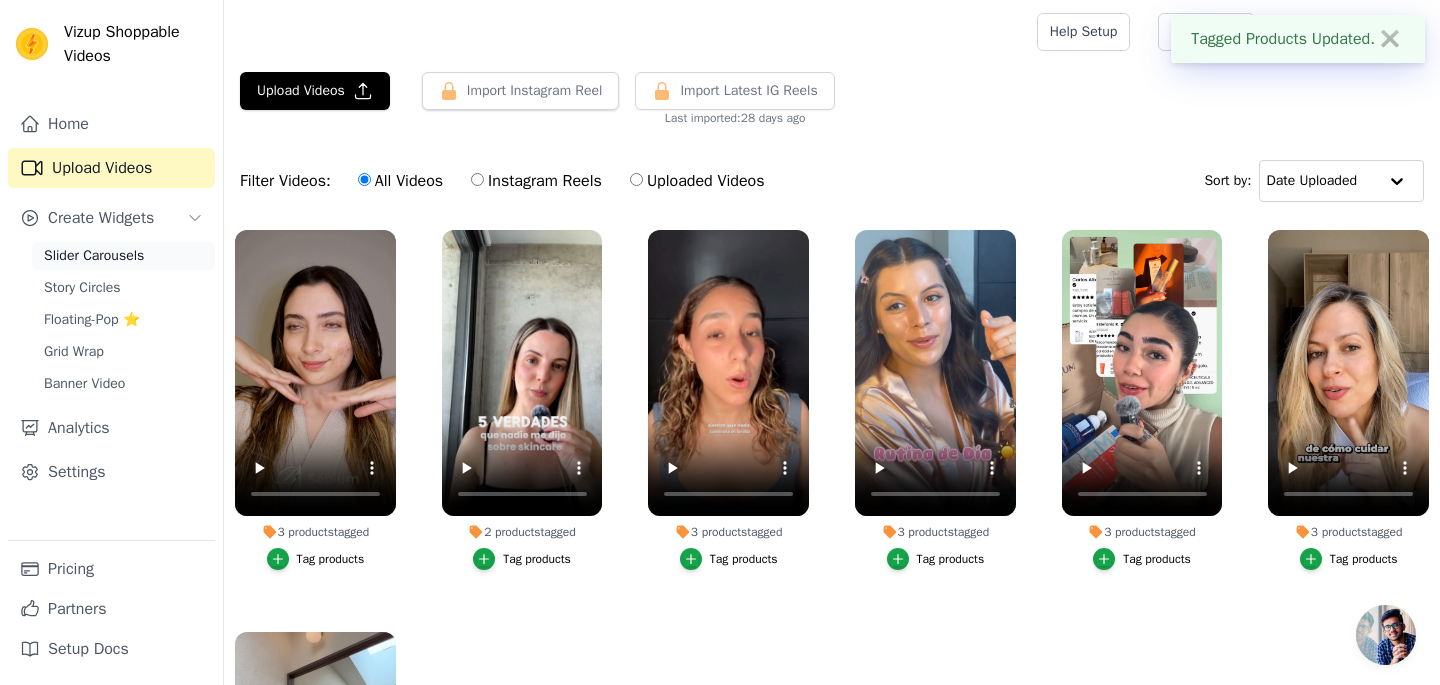click on "Slider Carousels" at bounding box center [94, 256] 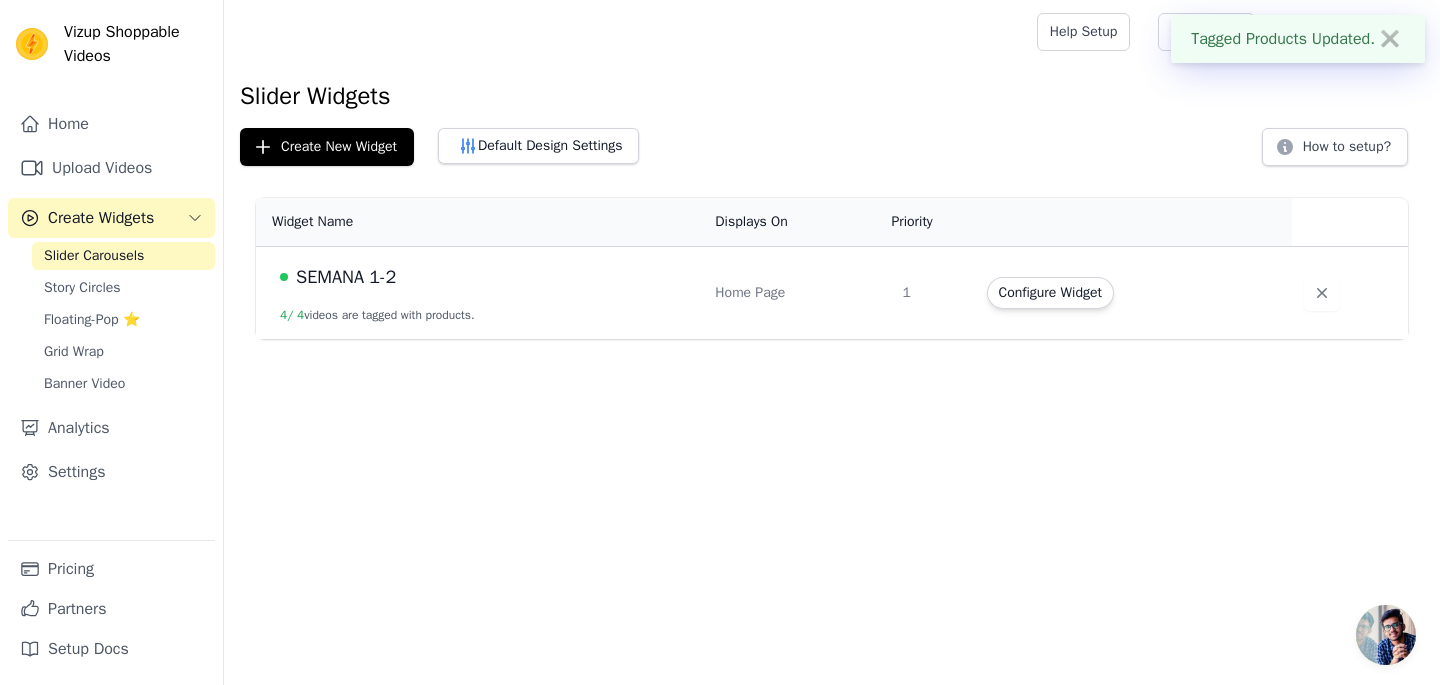 click on "SEMANA 1-2 4 / 4 videos are tagged with products." at bounding box center [479, 293] 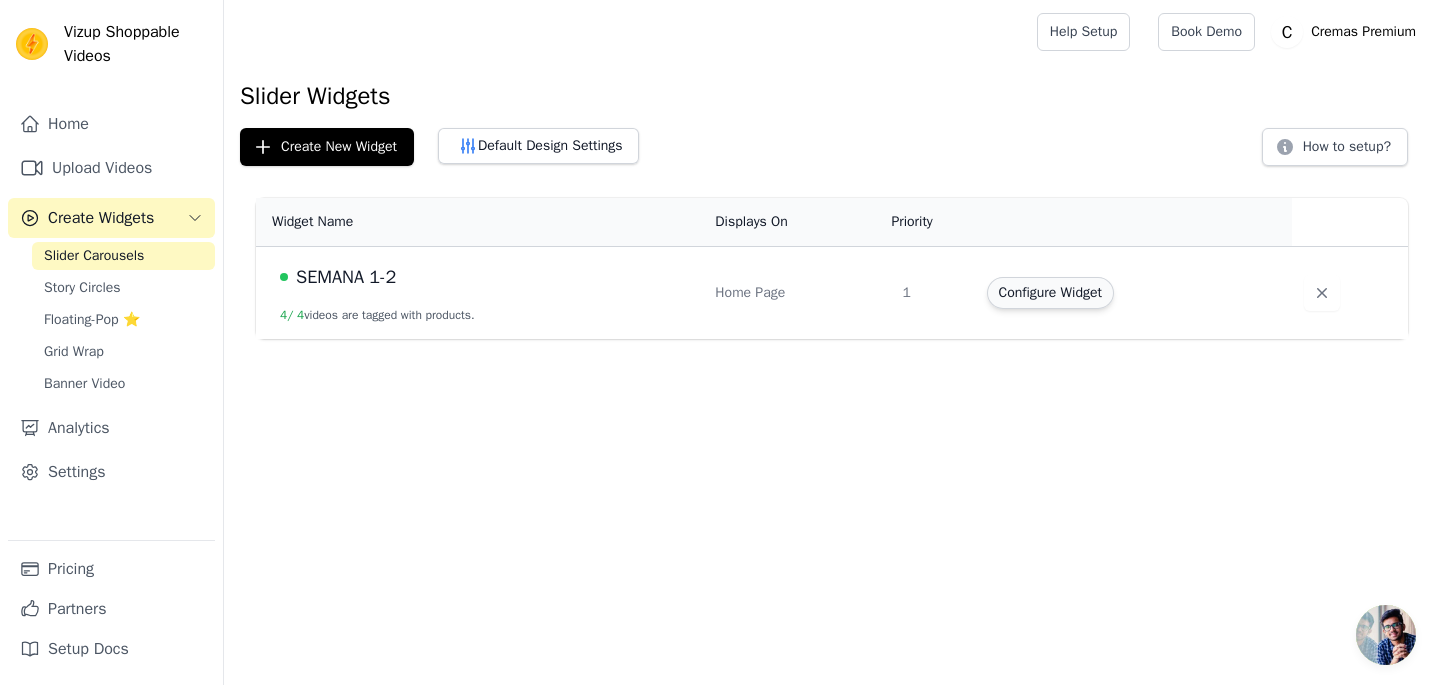 click on "Configure Widget" at bounding box center (1050, 293) 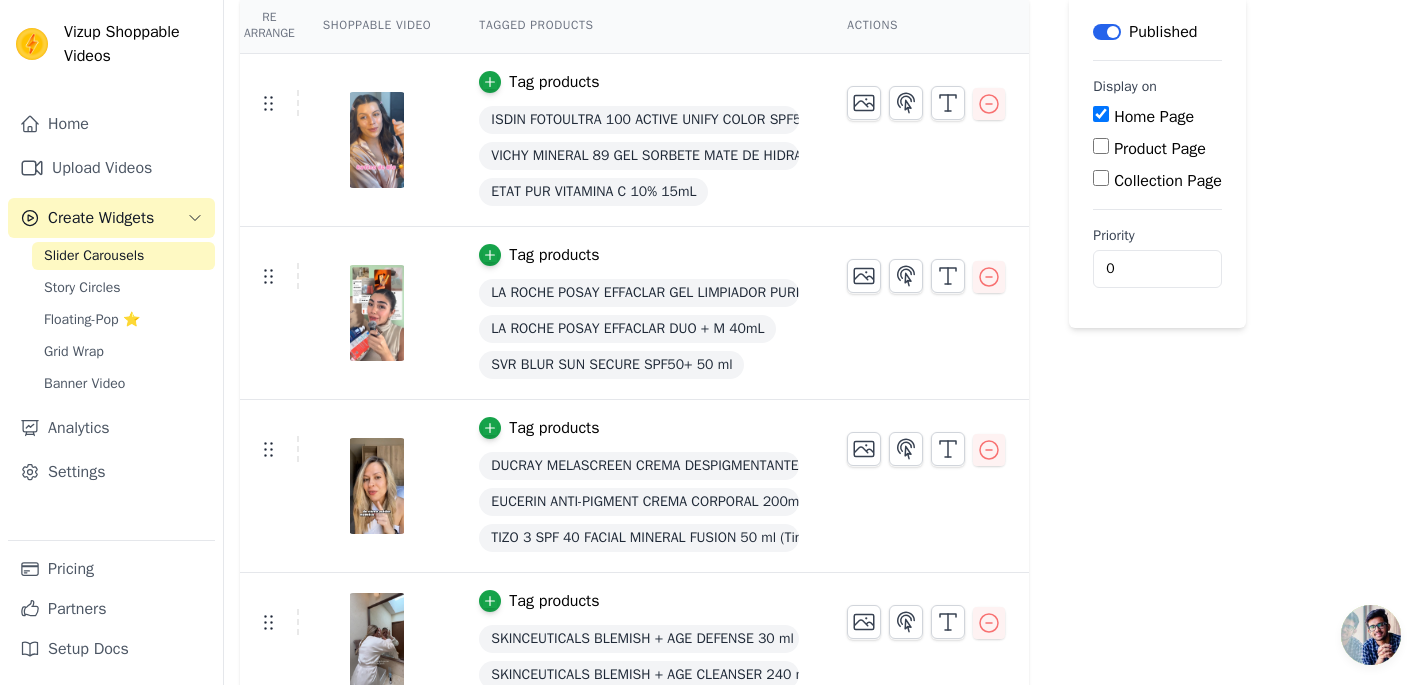 scroll, scrollTop: 211, scrollLeft: 0, axis: vertical 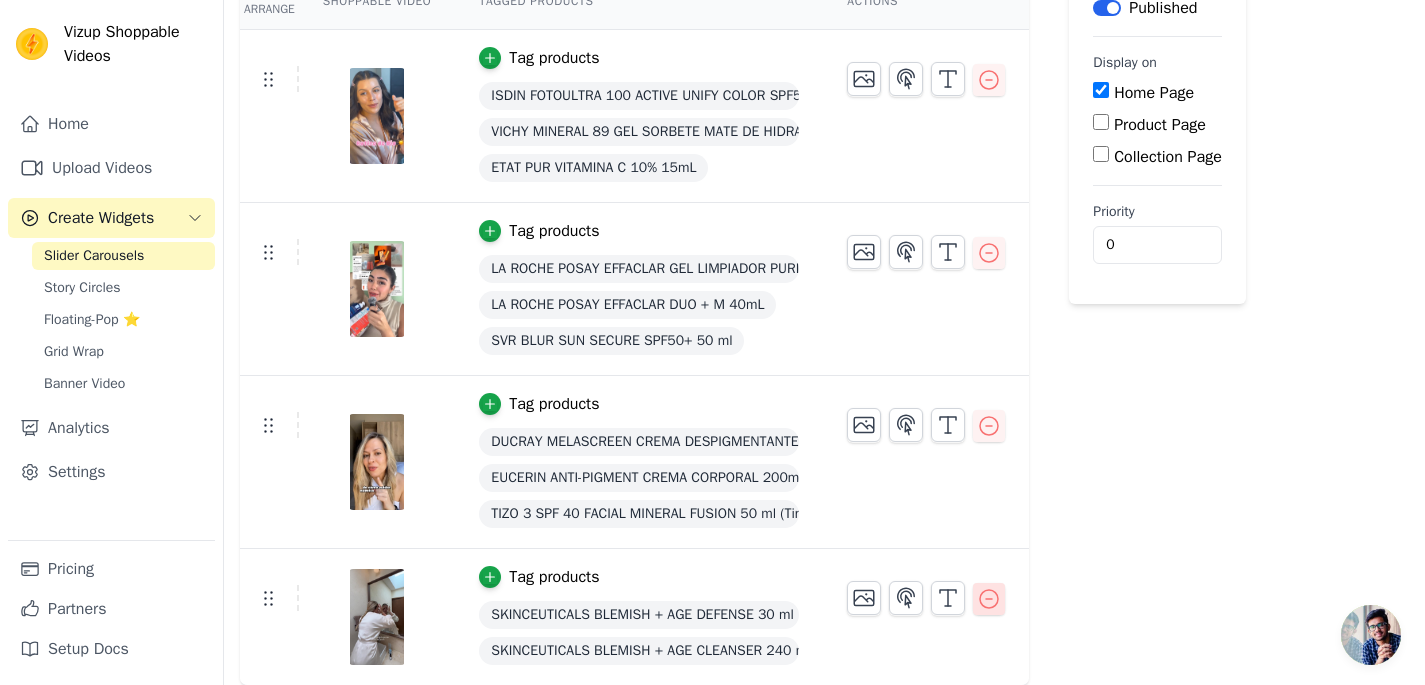 click at bounding box center (989, 599) 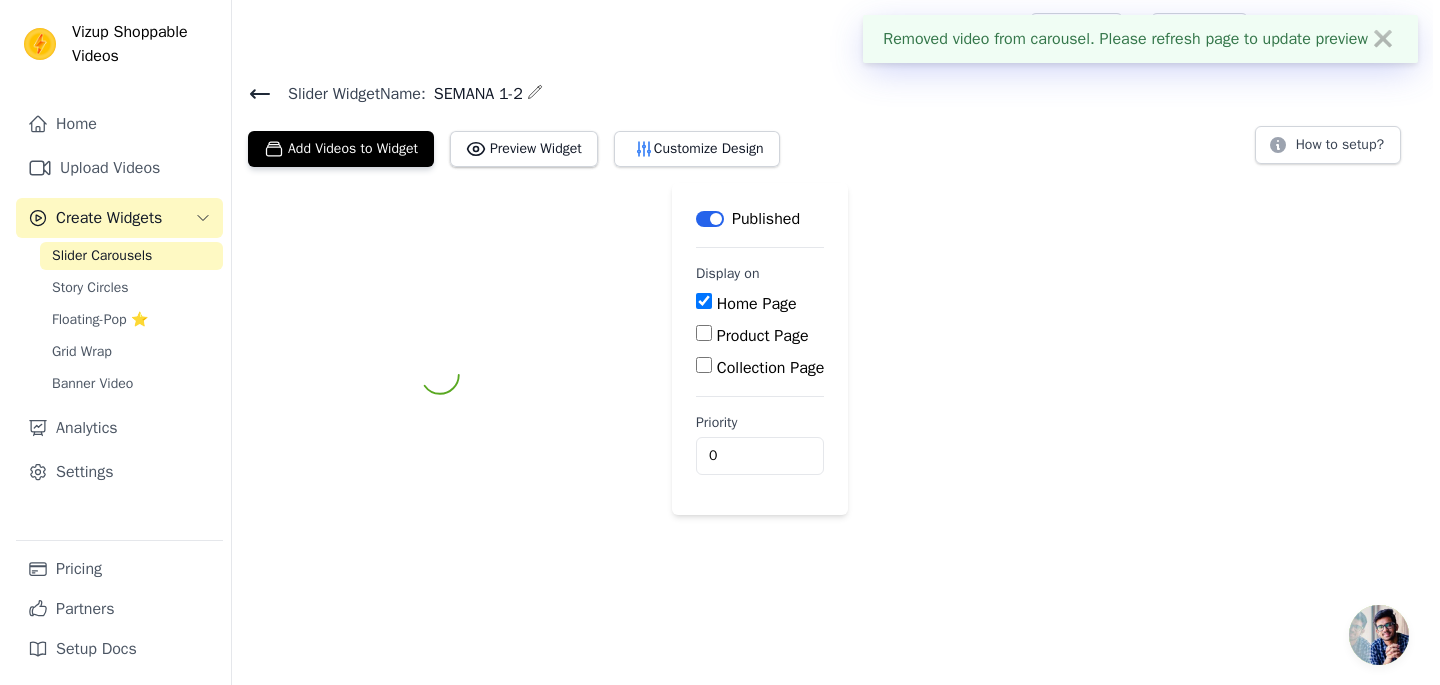 scroll, scrollTop: 0, scrollLeft: 0, axis: both 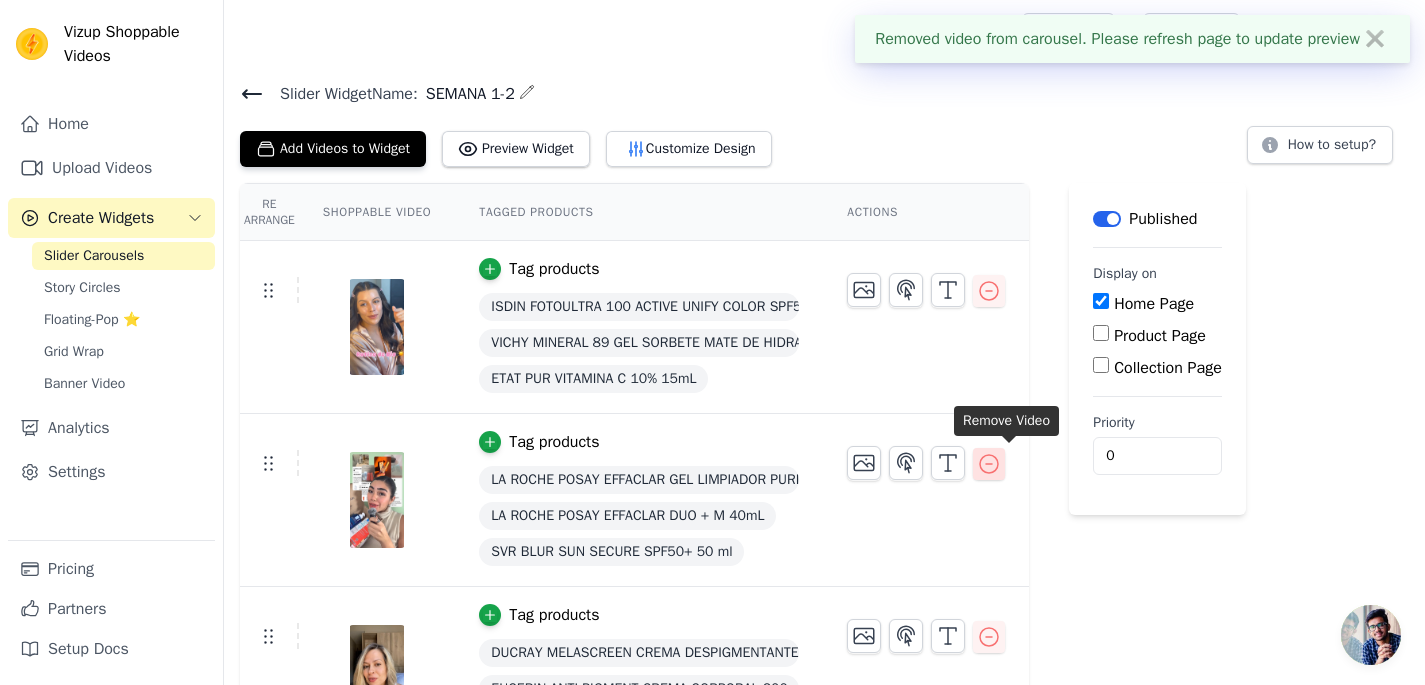 click 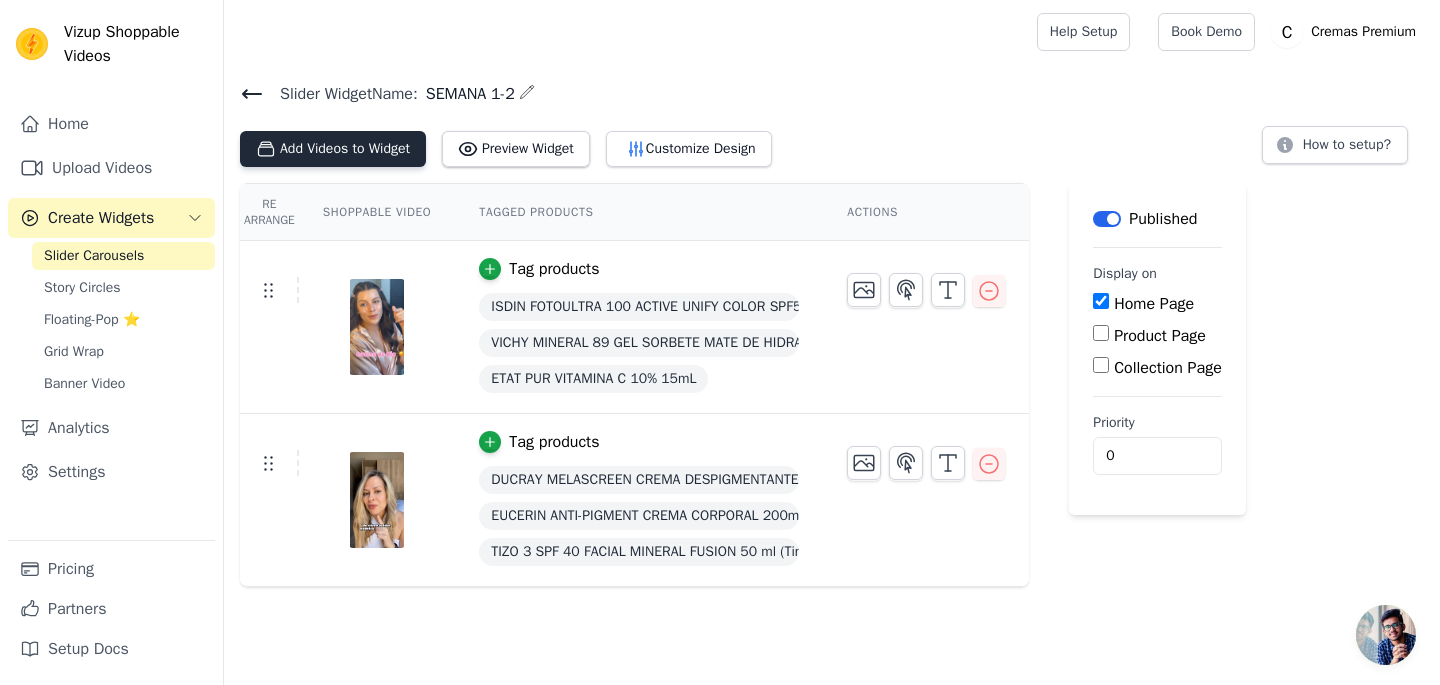 click on "Add Videos to Widget" at bounding box center [333, 149] 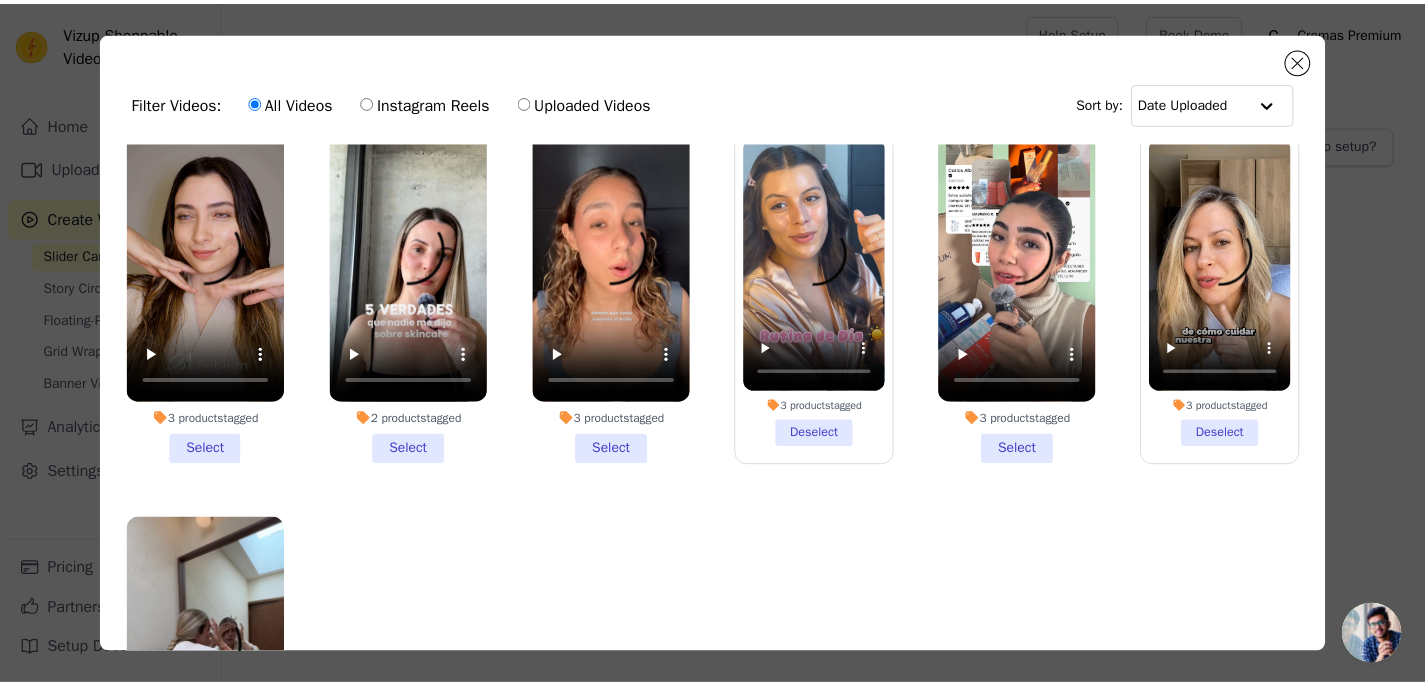 scroll, scrollTop: 72, scrollLeft: 0, axis: vertical 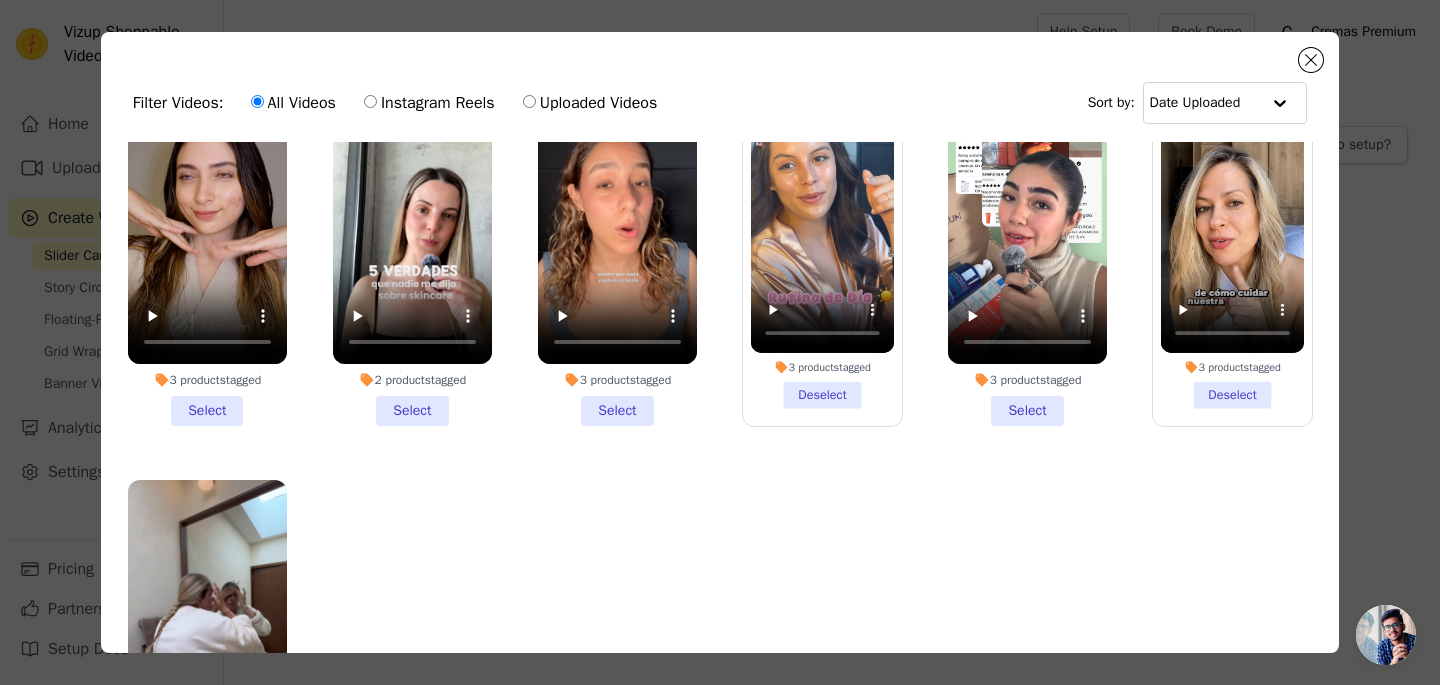 click on "3   products  tagged     Select" at bounding box center [207, 253] 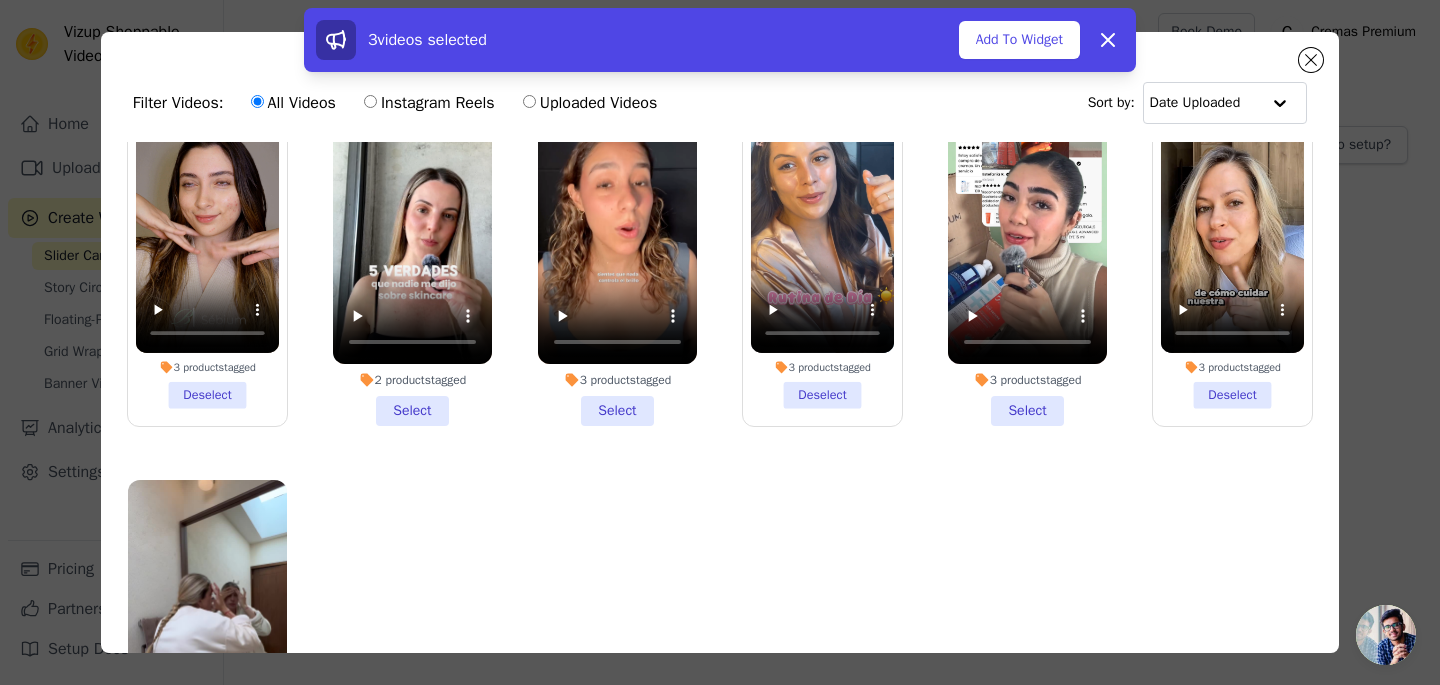 click on "2   products  tagged     Select" at bounding box center (412, 253) 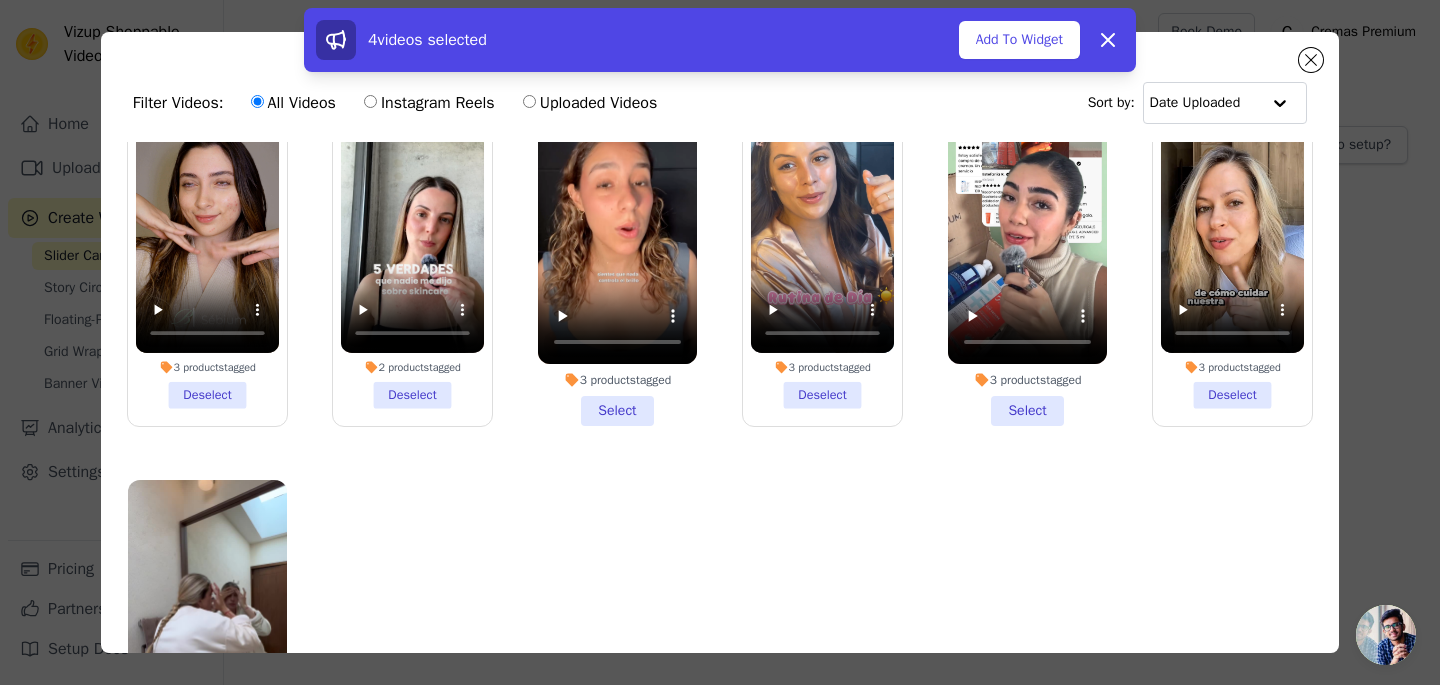 click on "3   products  tagged     Select" at bounding box center (617, 253) 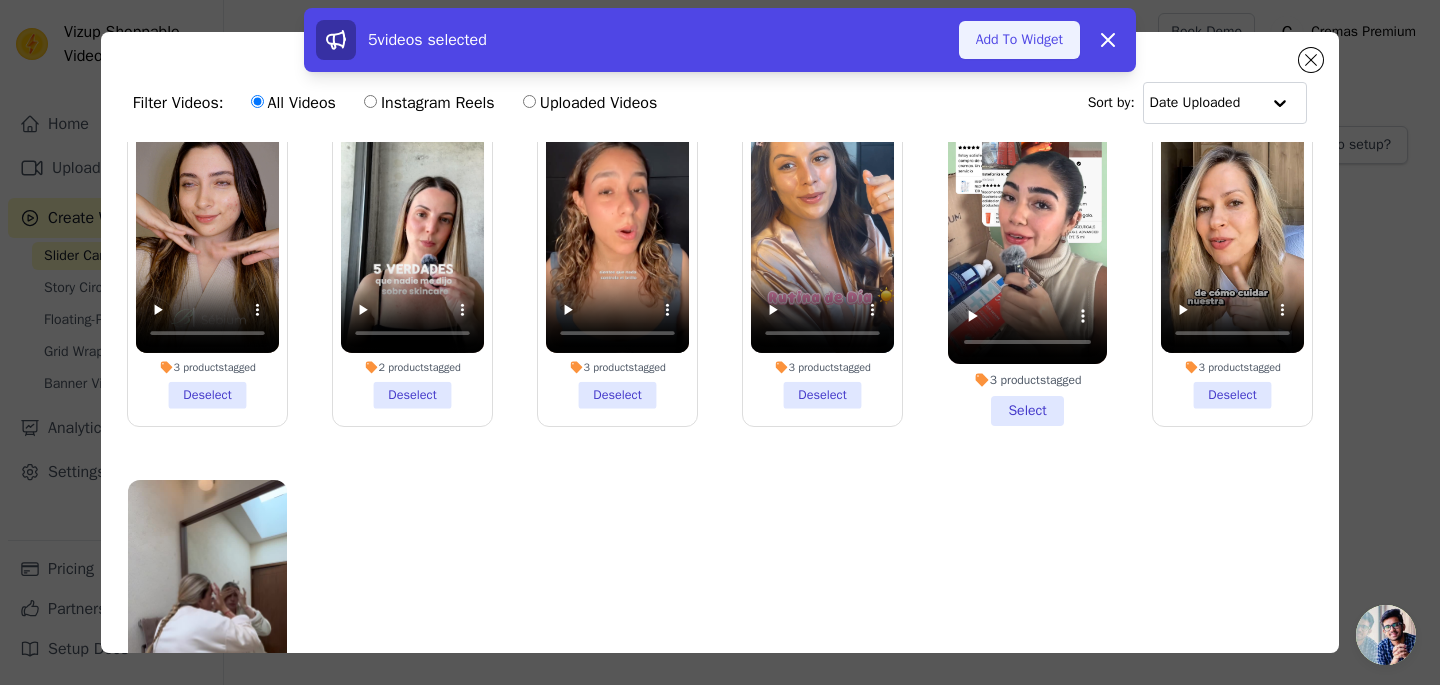 click on "Add To Widget" at bounding box center [1019, 40] 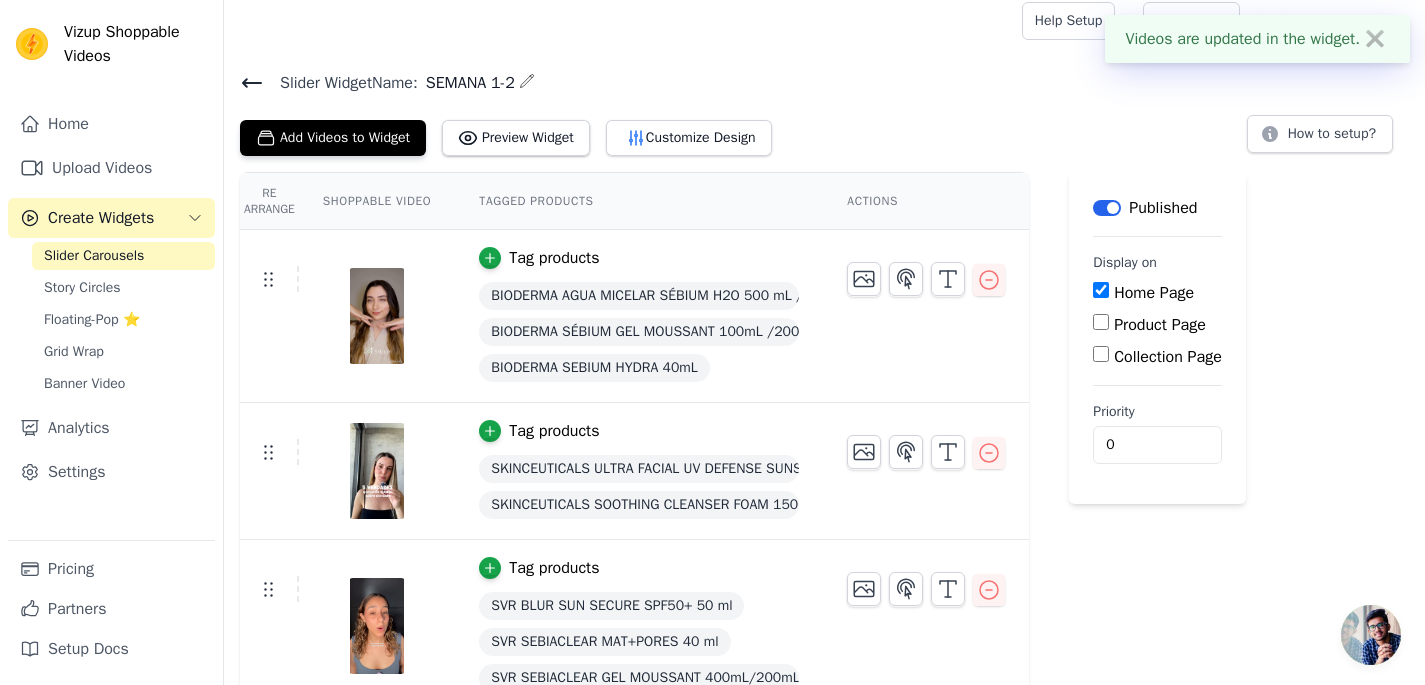 scroll, scrollTop: 0, scrollLeft: 0, axis: both 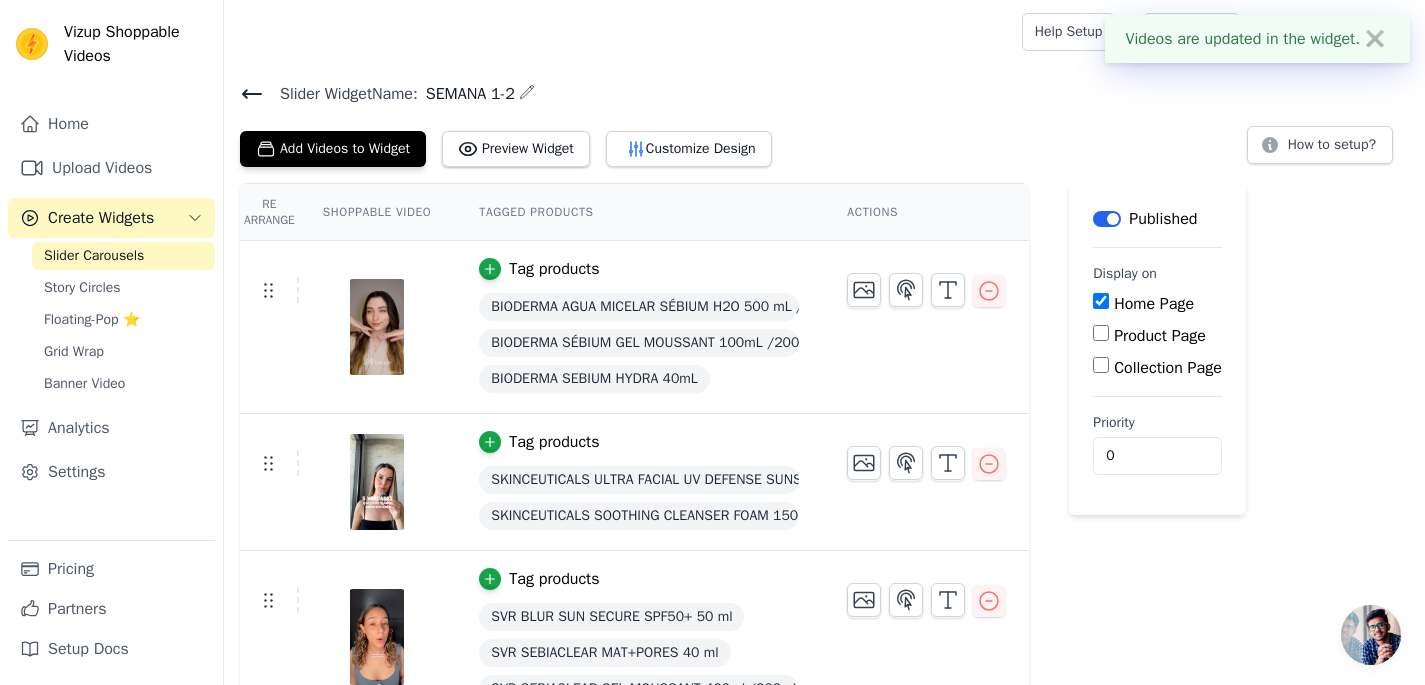 click on "Slider Widget Name: SEMANA 1-2" at bounding box center [824, 93] 